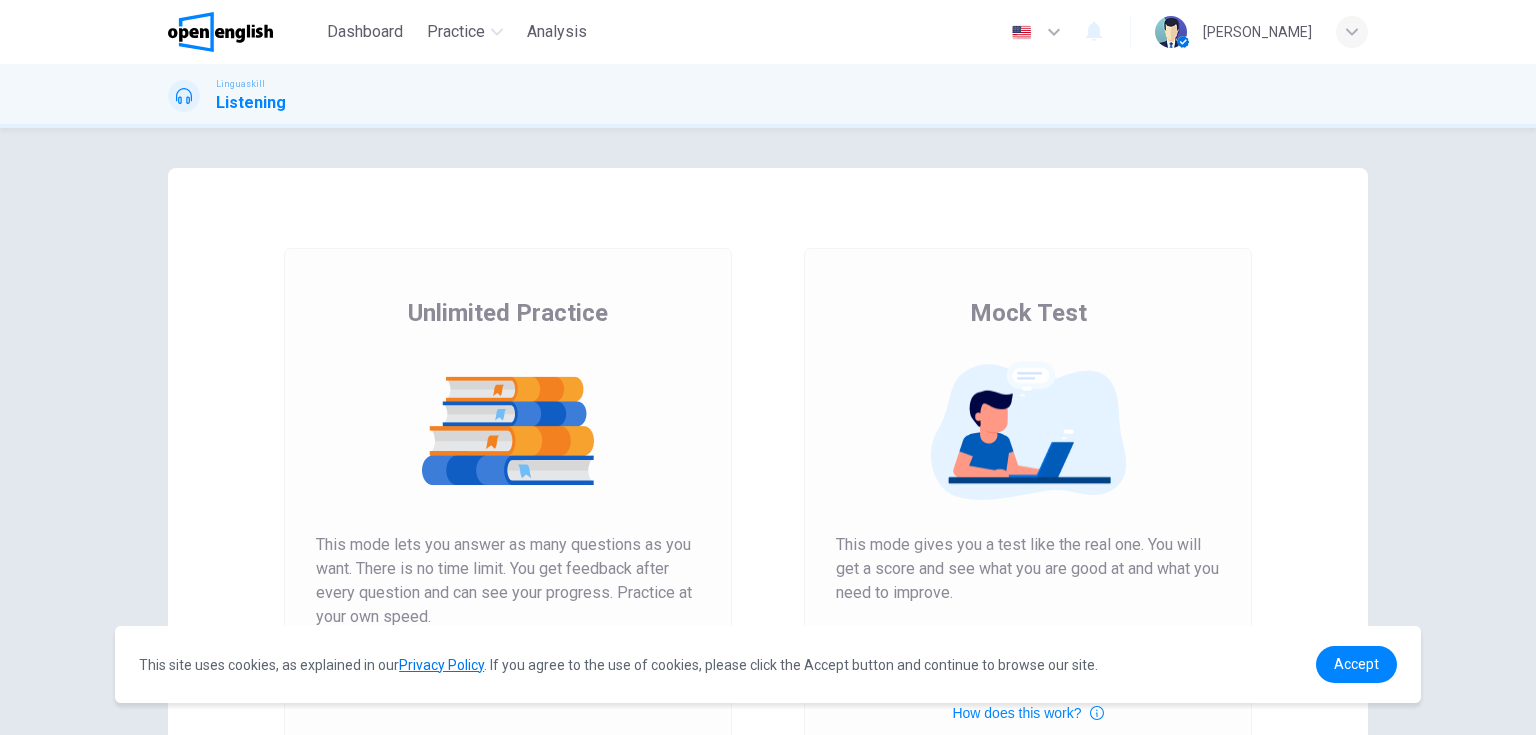 scroll, scrollTop: 0, scrollLeft: 0, axis: both 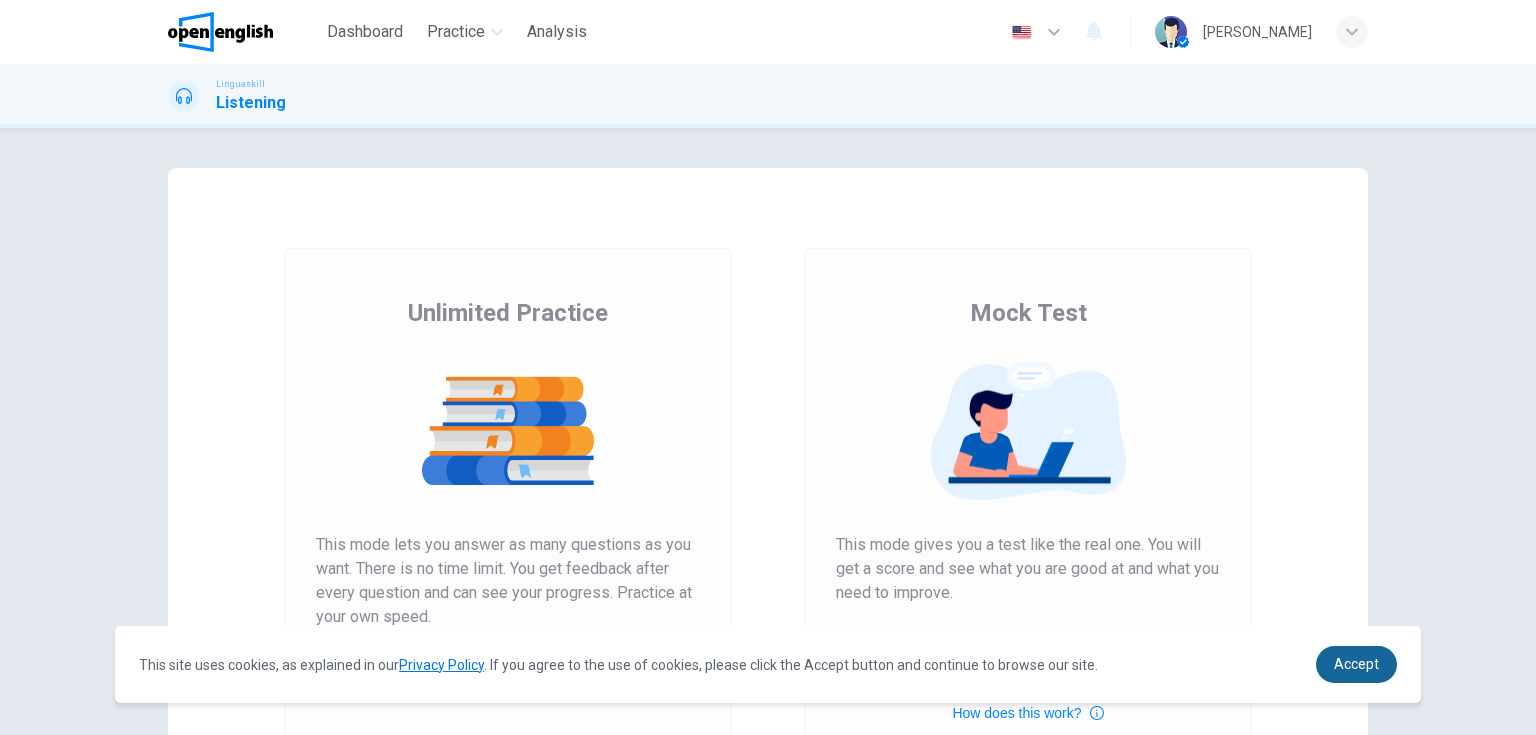 click on "Accept" at bounding box center [1356, 664] 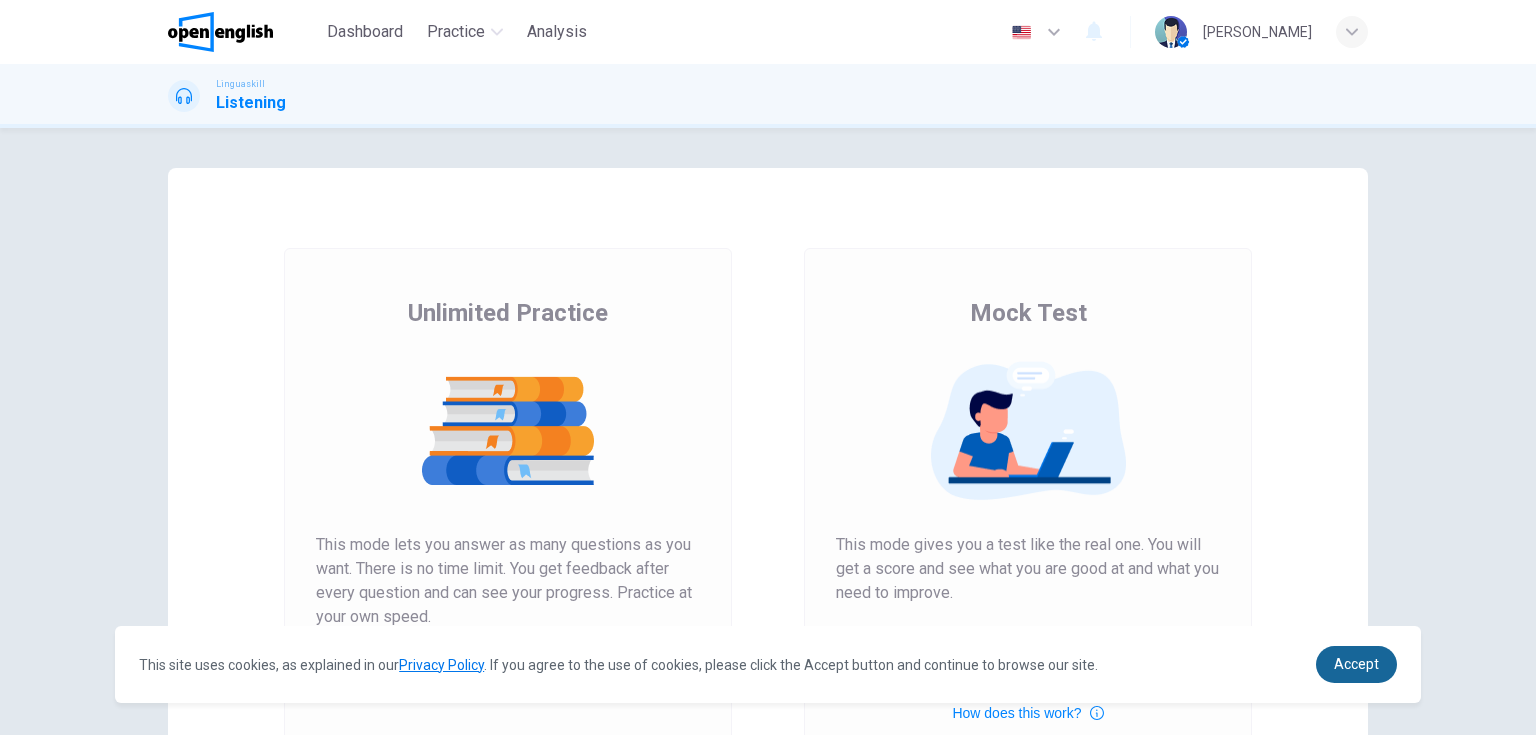 click on "Accept" at bounding box center [1356, 664] 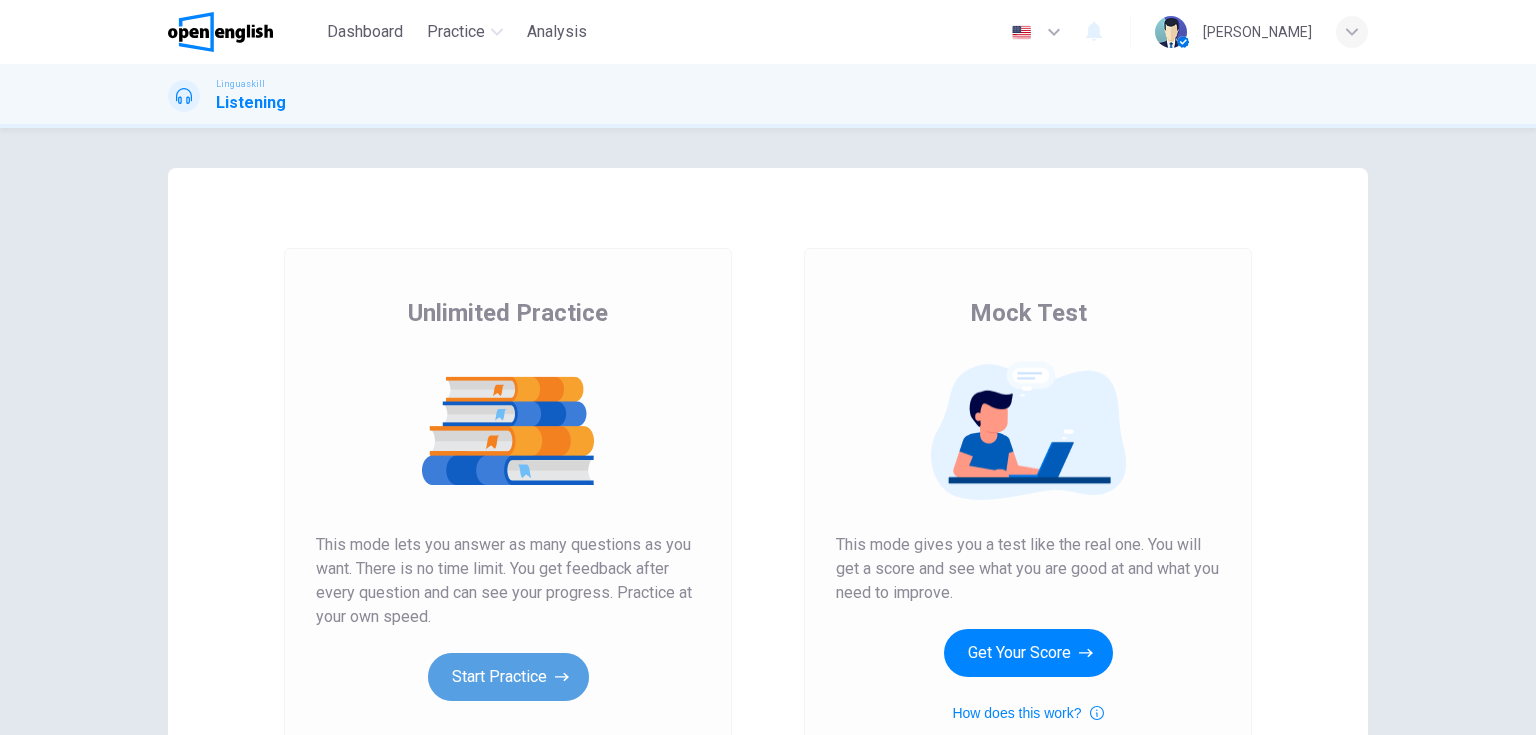 click on "Start Practice" at bounding box center (508, 677) 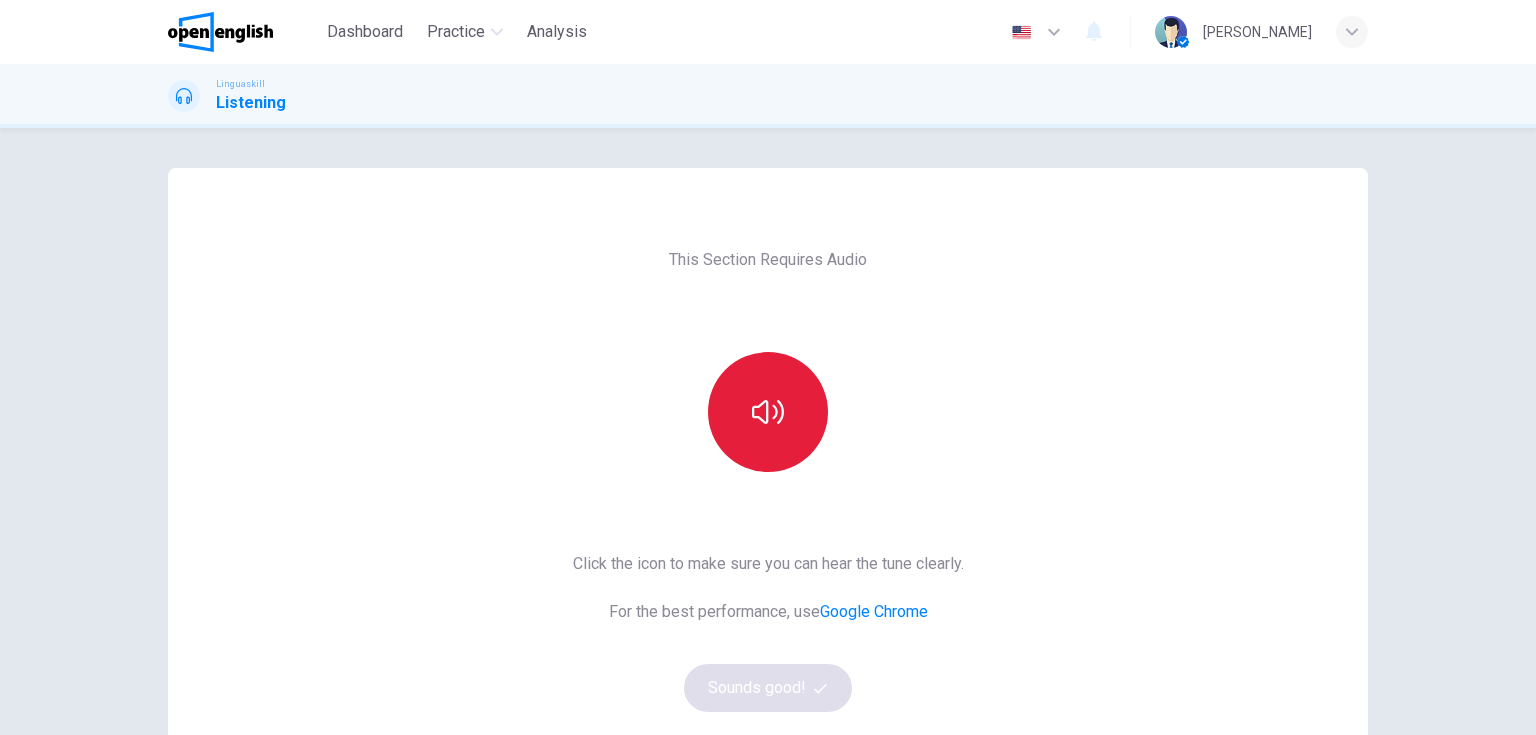 click at bounding box center [768, 412] 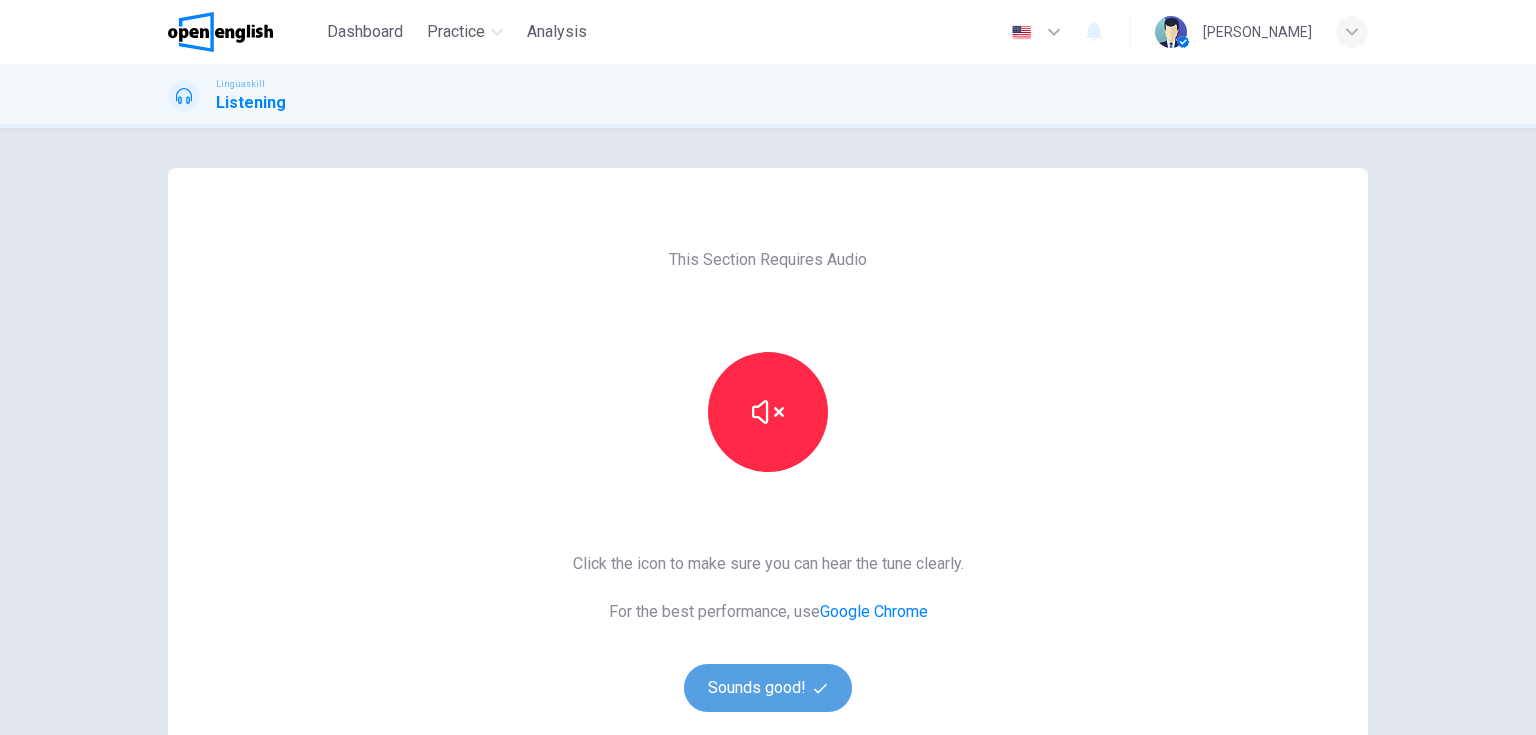 click on "Sounds good!" at bounding box center (768, 688) 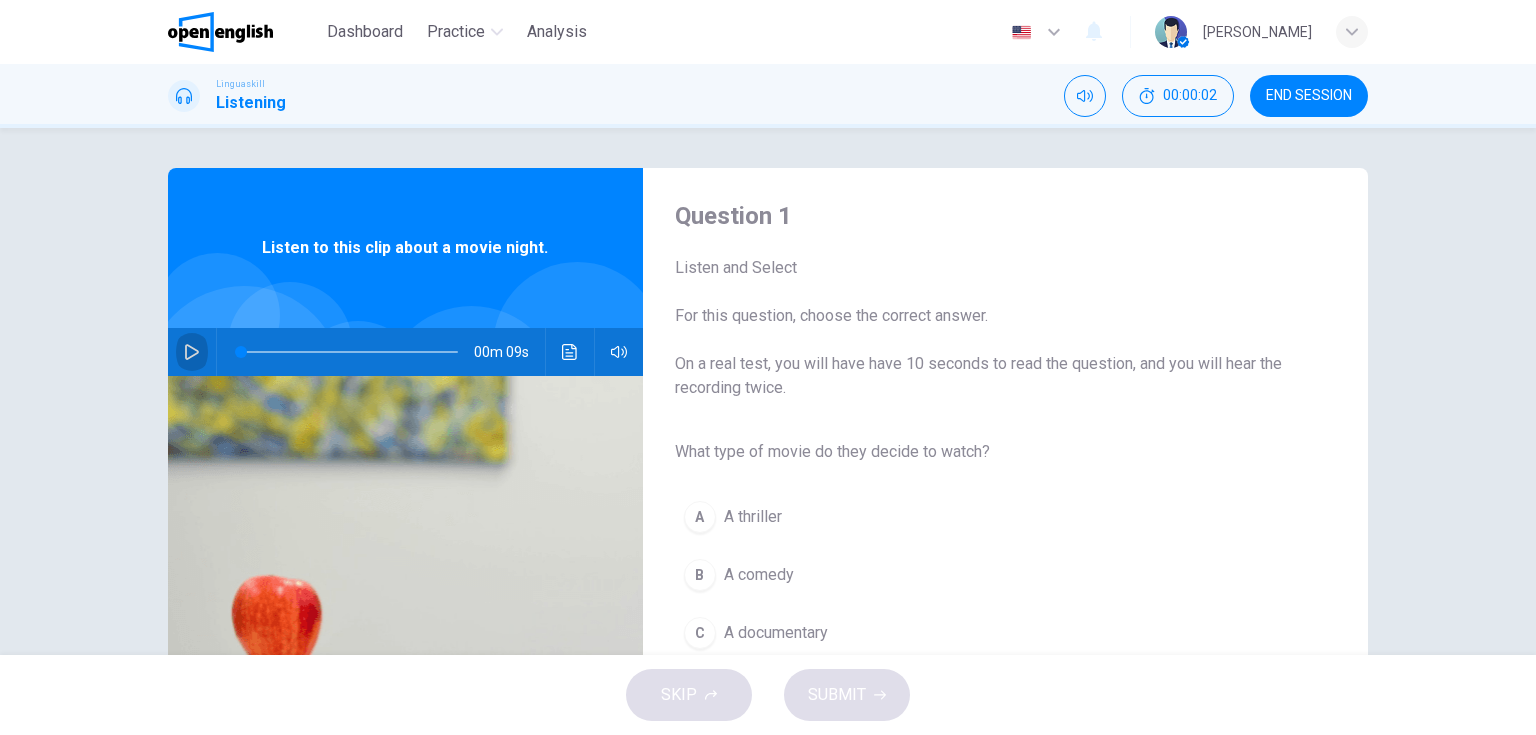 click 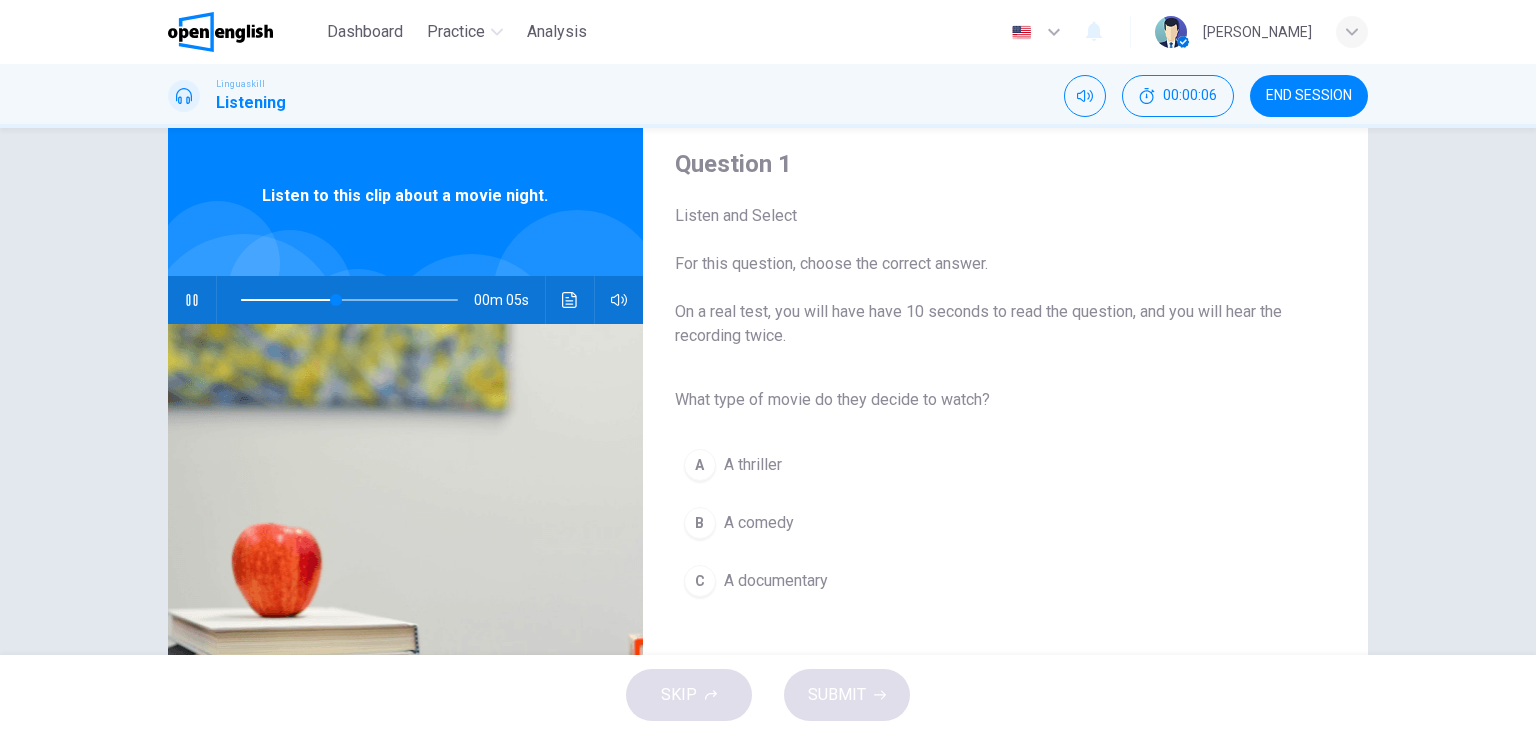 scroll, scrollTop: 80, scrollLeft: 0, axis: vertical 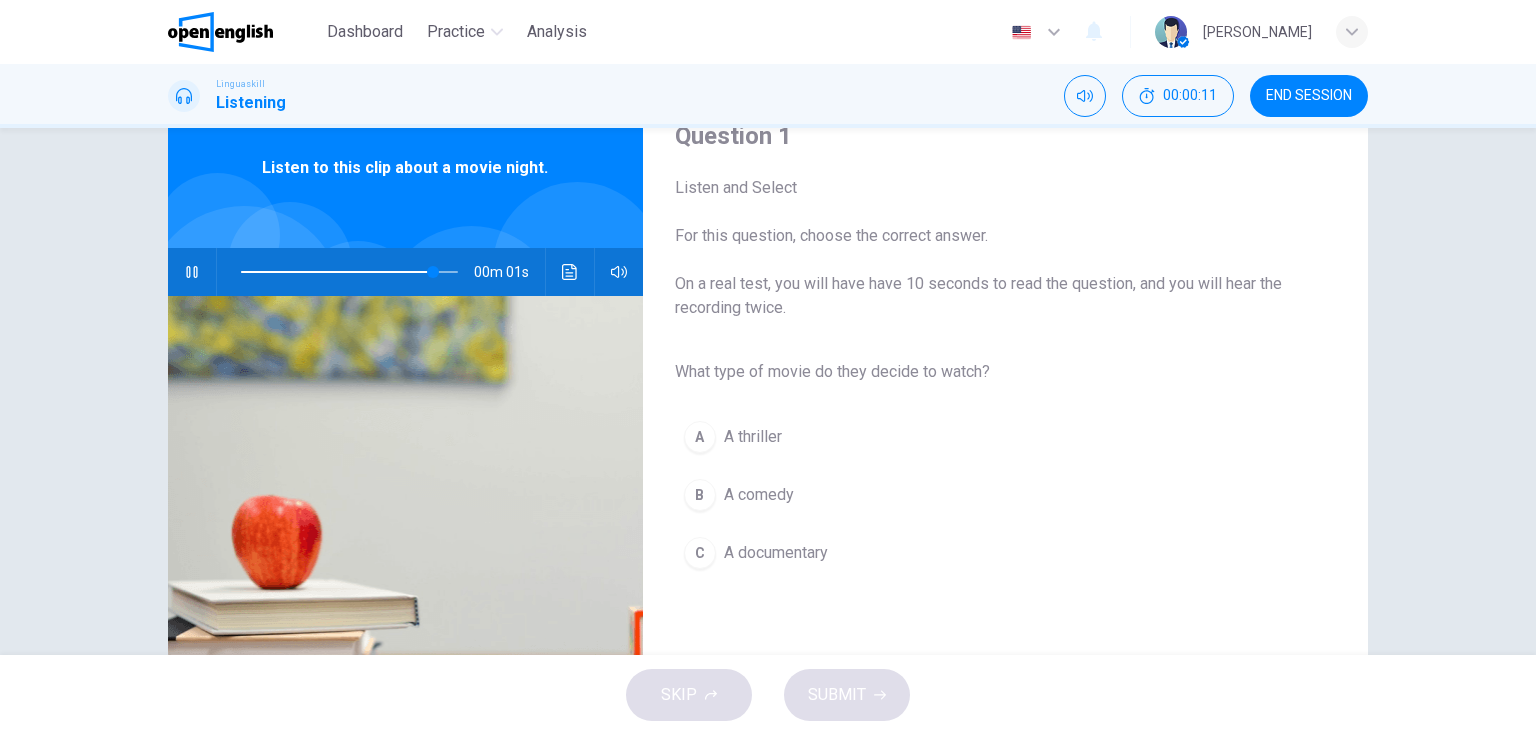 type on "*" 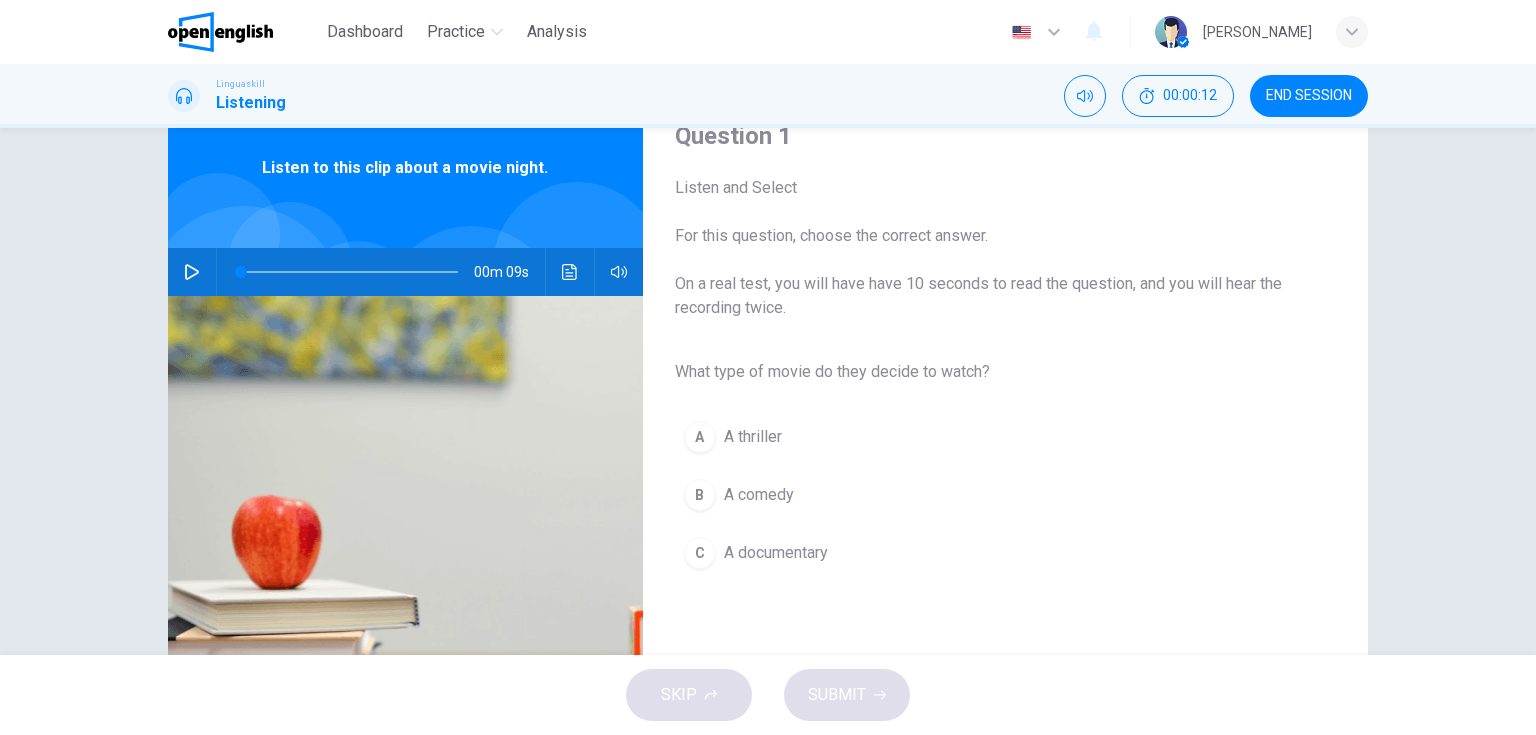 click on "A comedy" at bounding box center [759, 495] 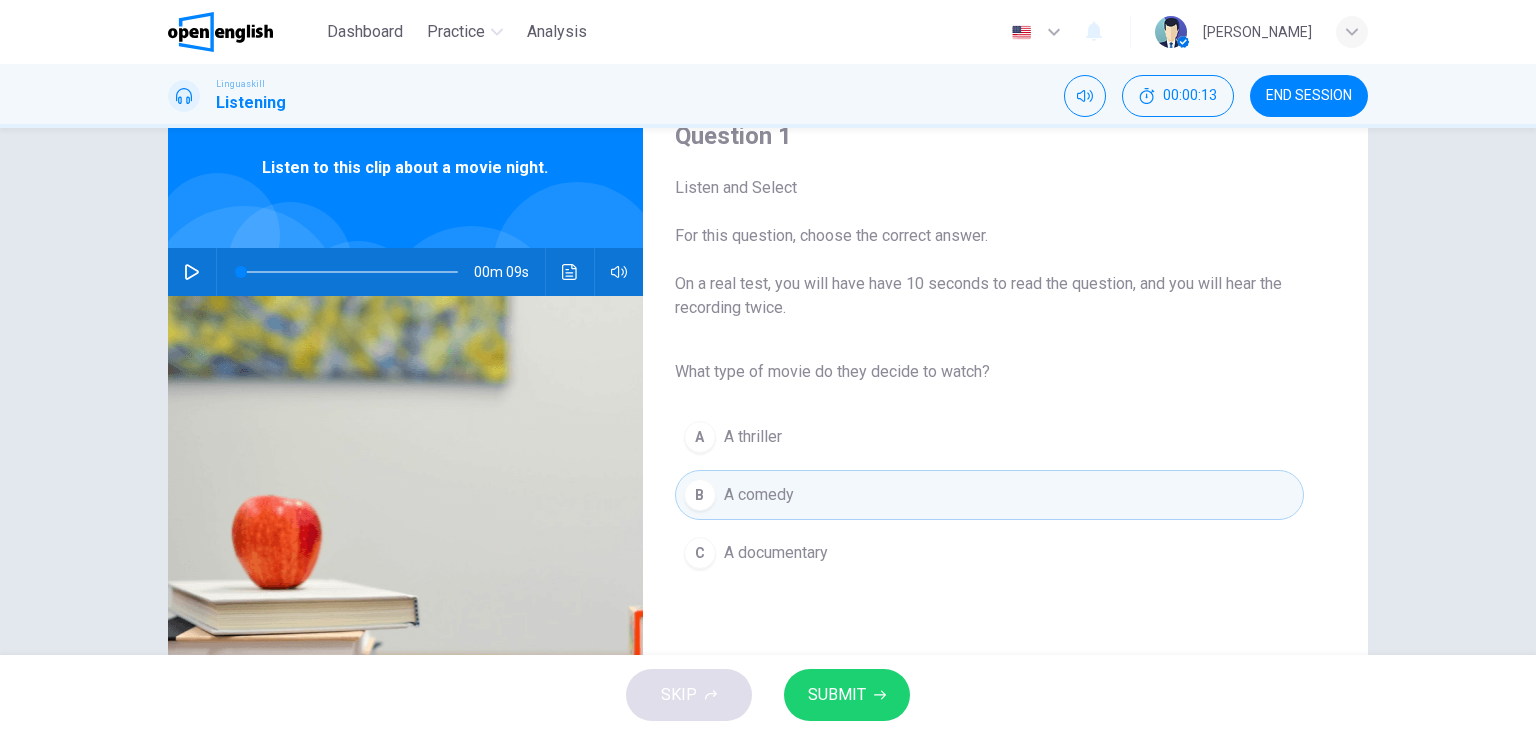click 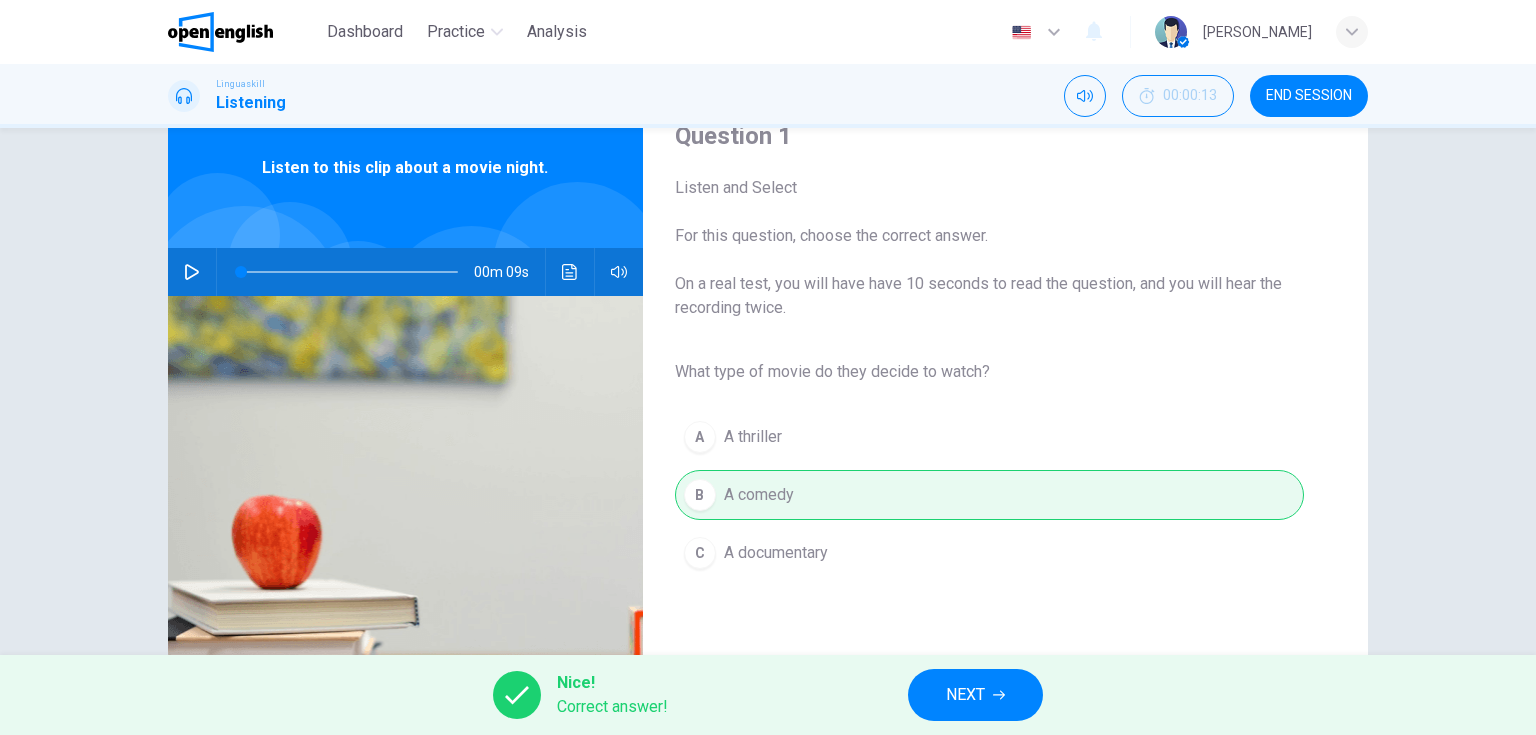 click on "NEXT" at bounding box center [965, 695] 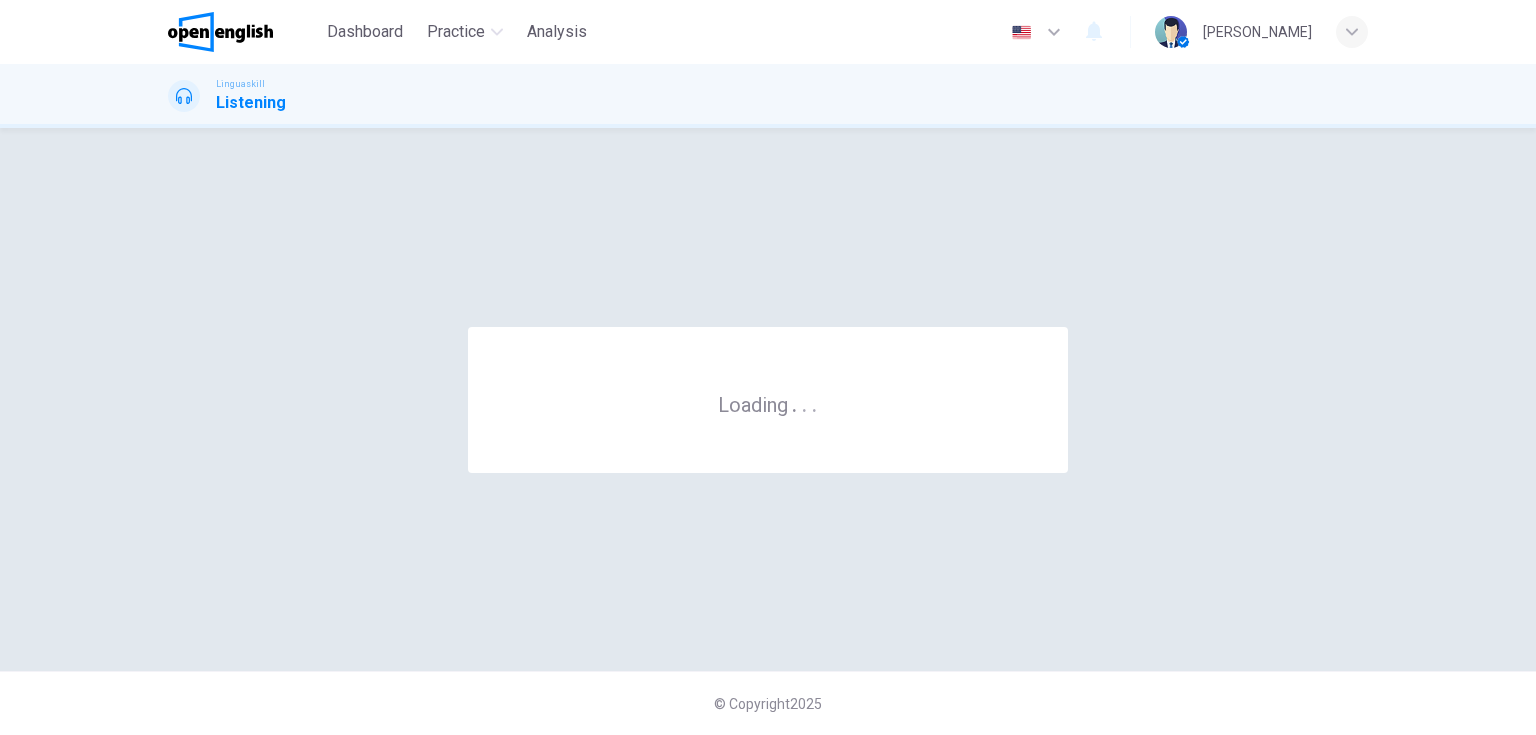 scroll, scrollTop: 0, scrollLeft: 0, axis: both 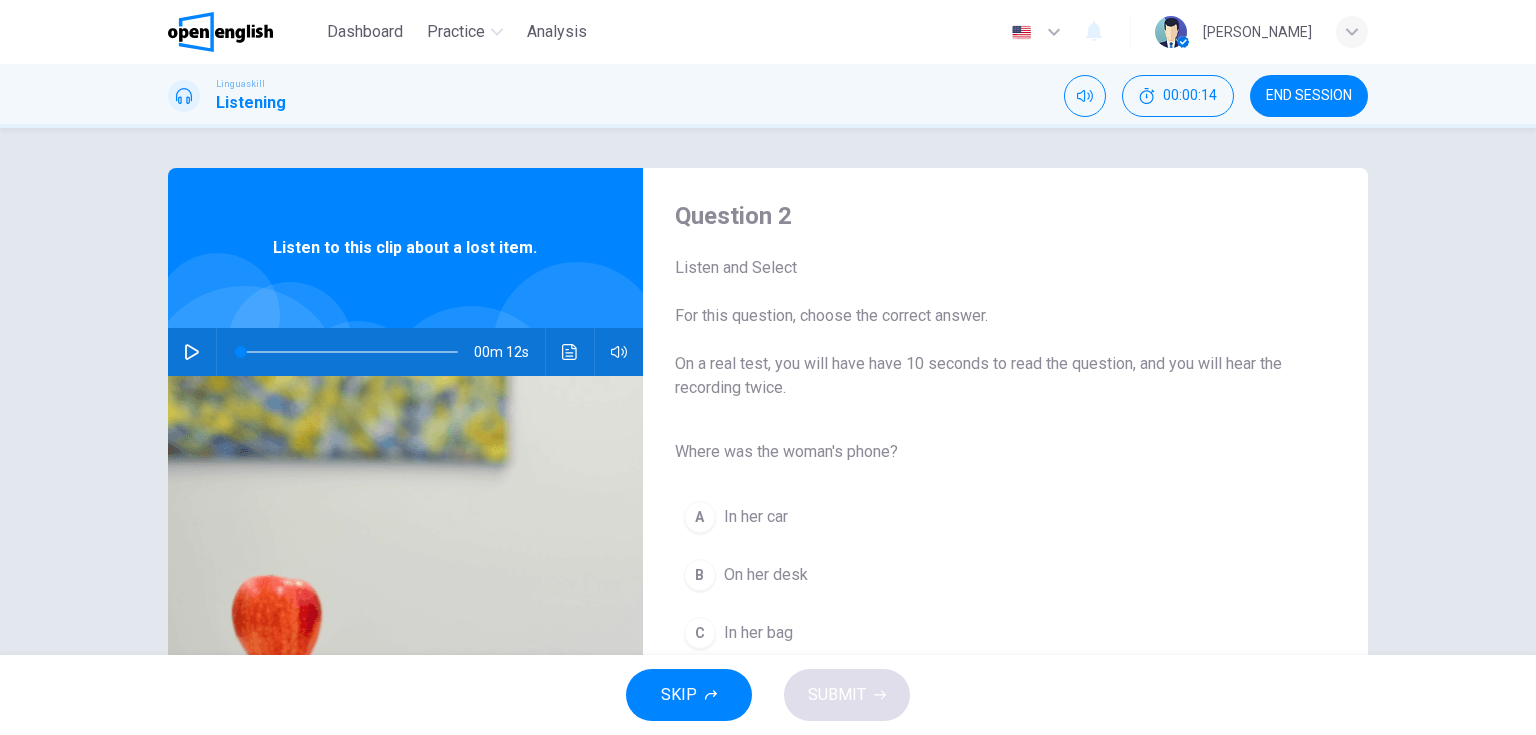 click 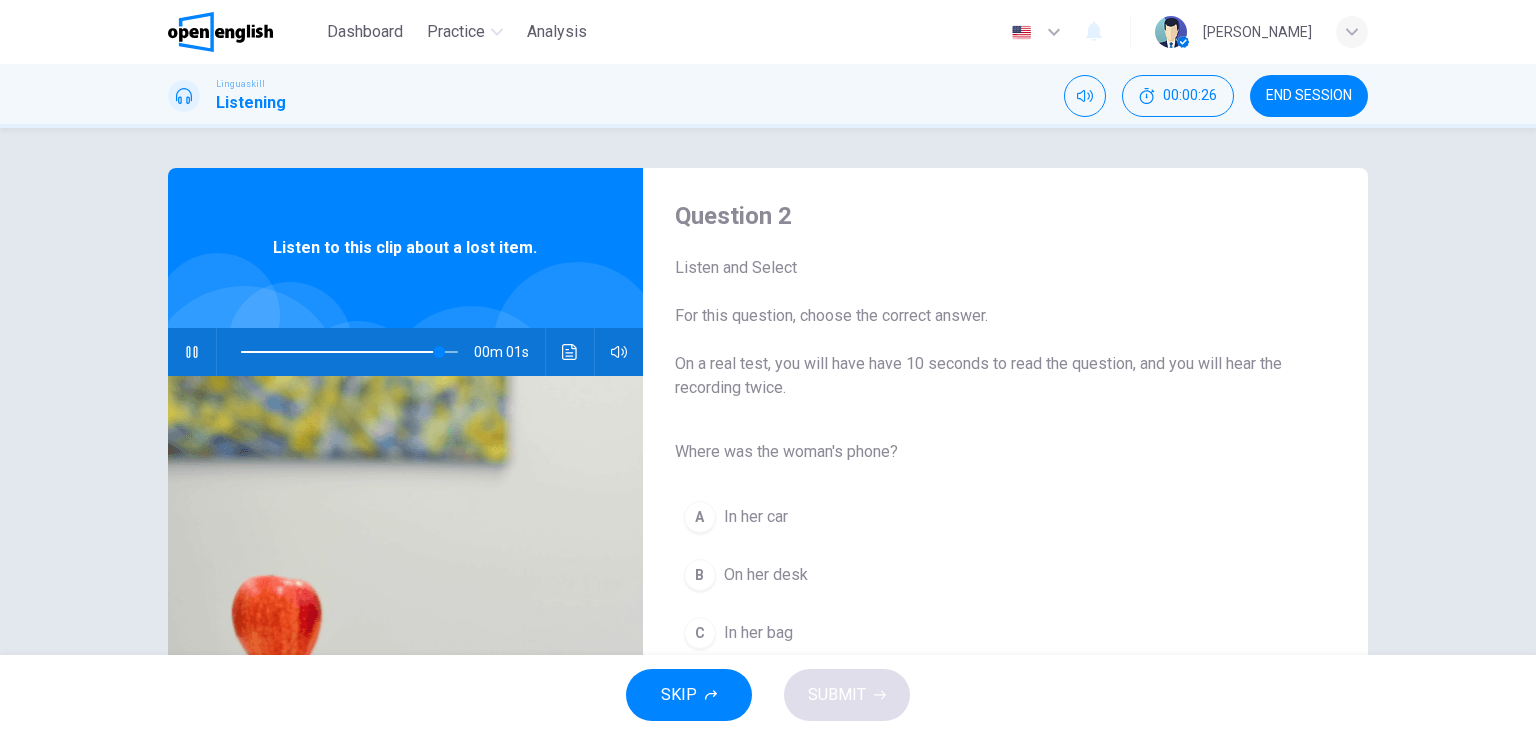 click on "In her bag" at bounding box center (758, 633) 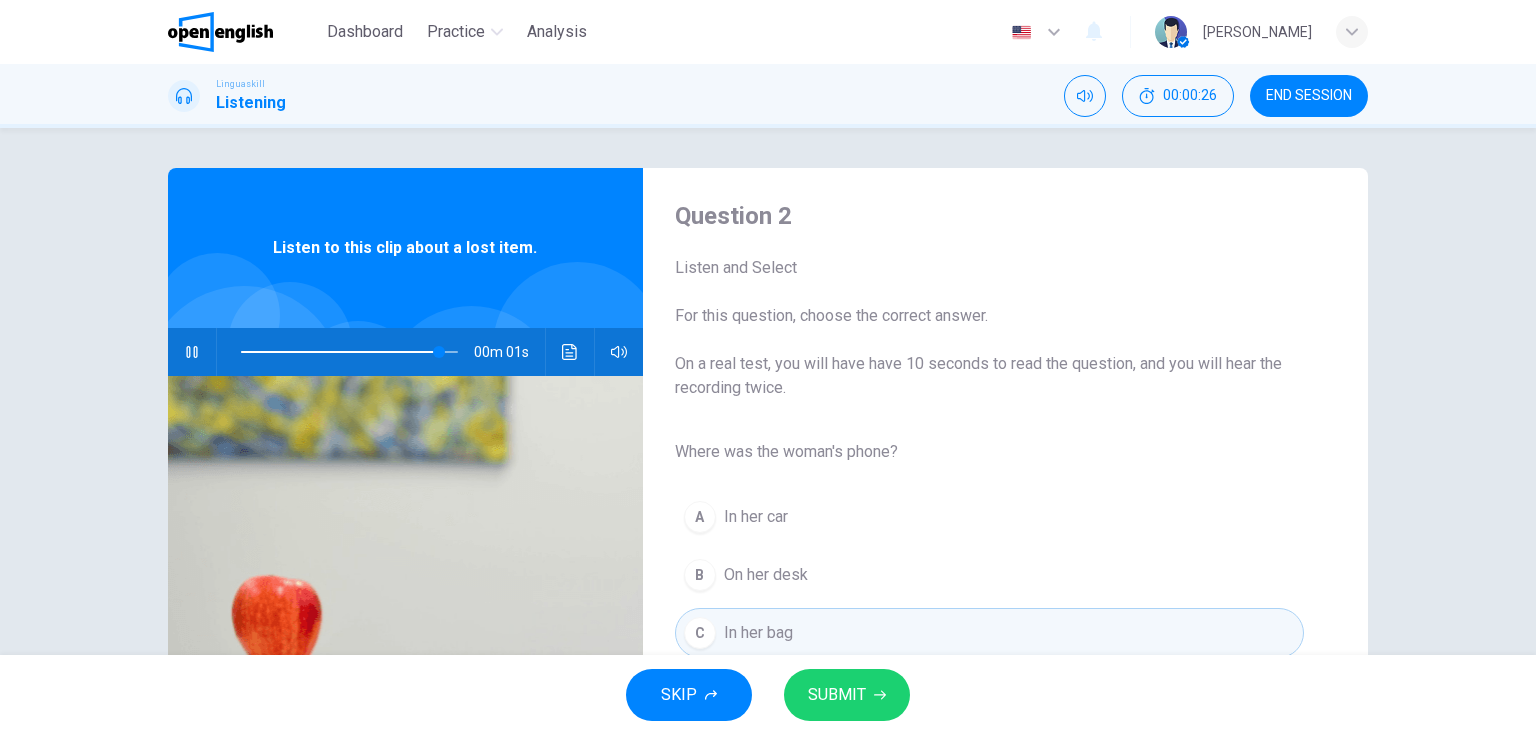 type on "*" 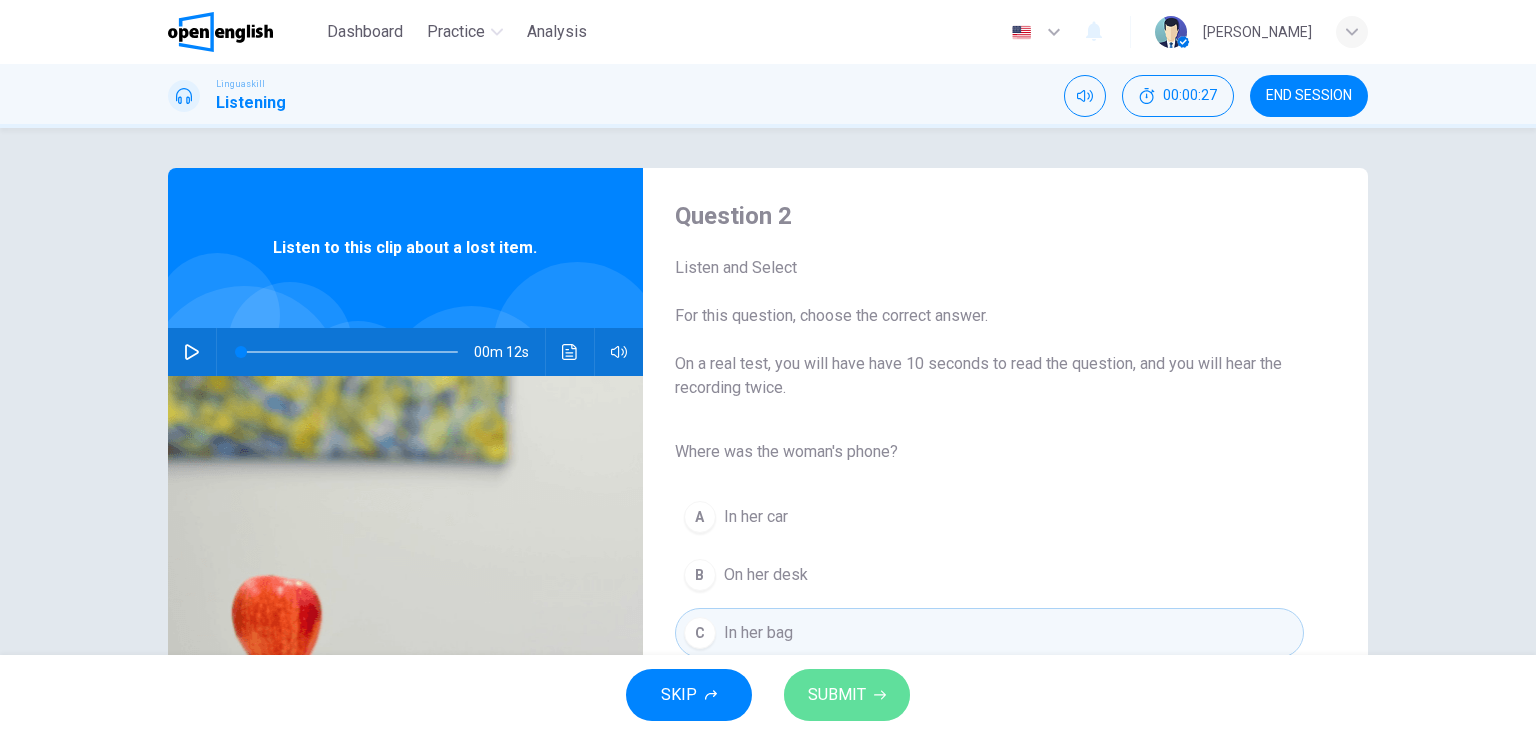 click on "SUBMIT" at bounding box center [847, 695] 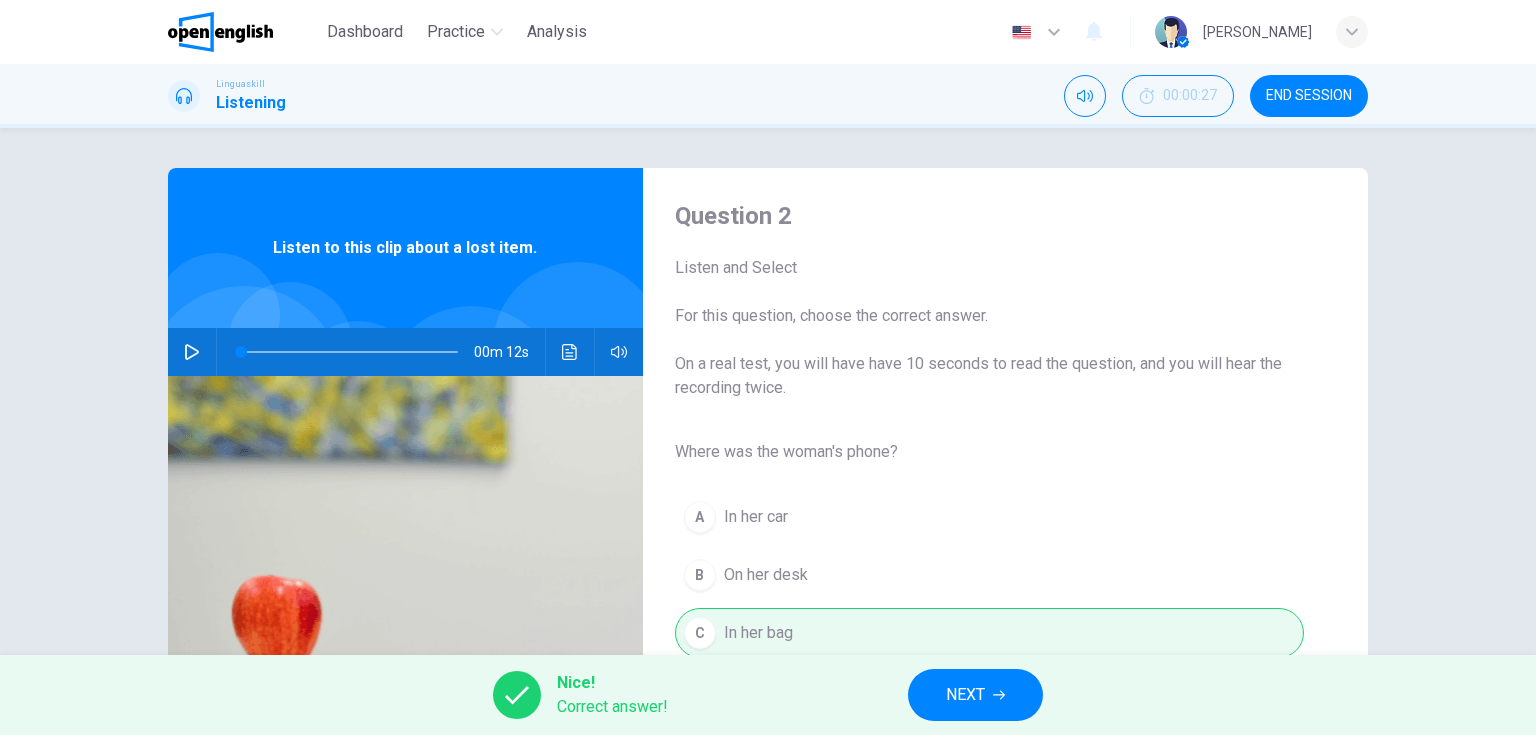click on "NEXT" at bounding box center [975, 695] 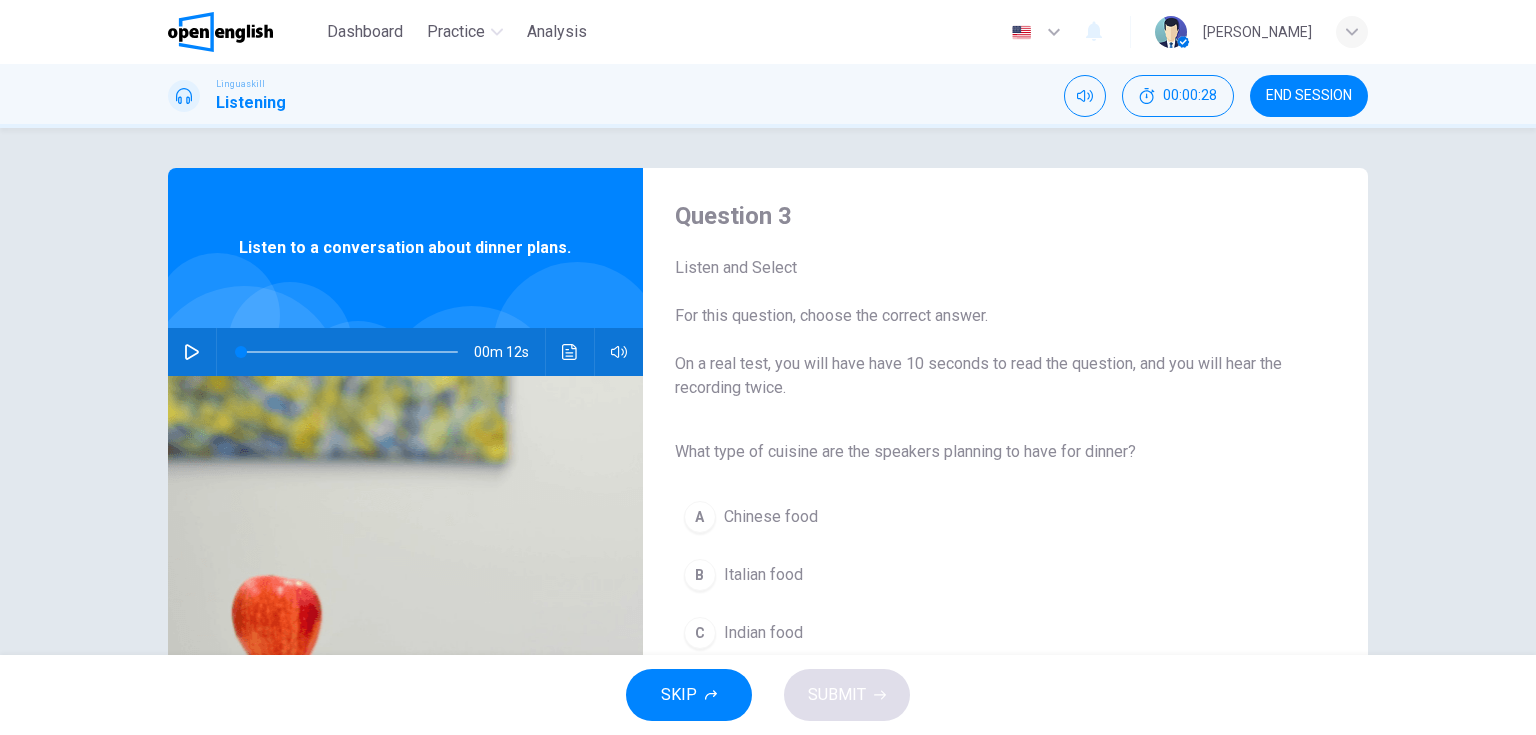 click 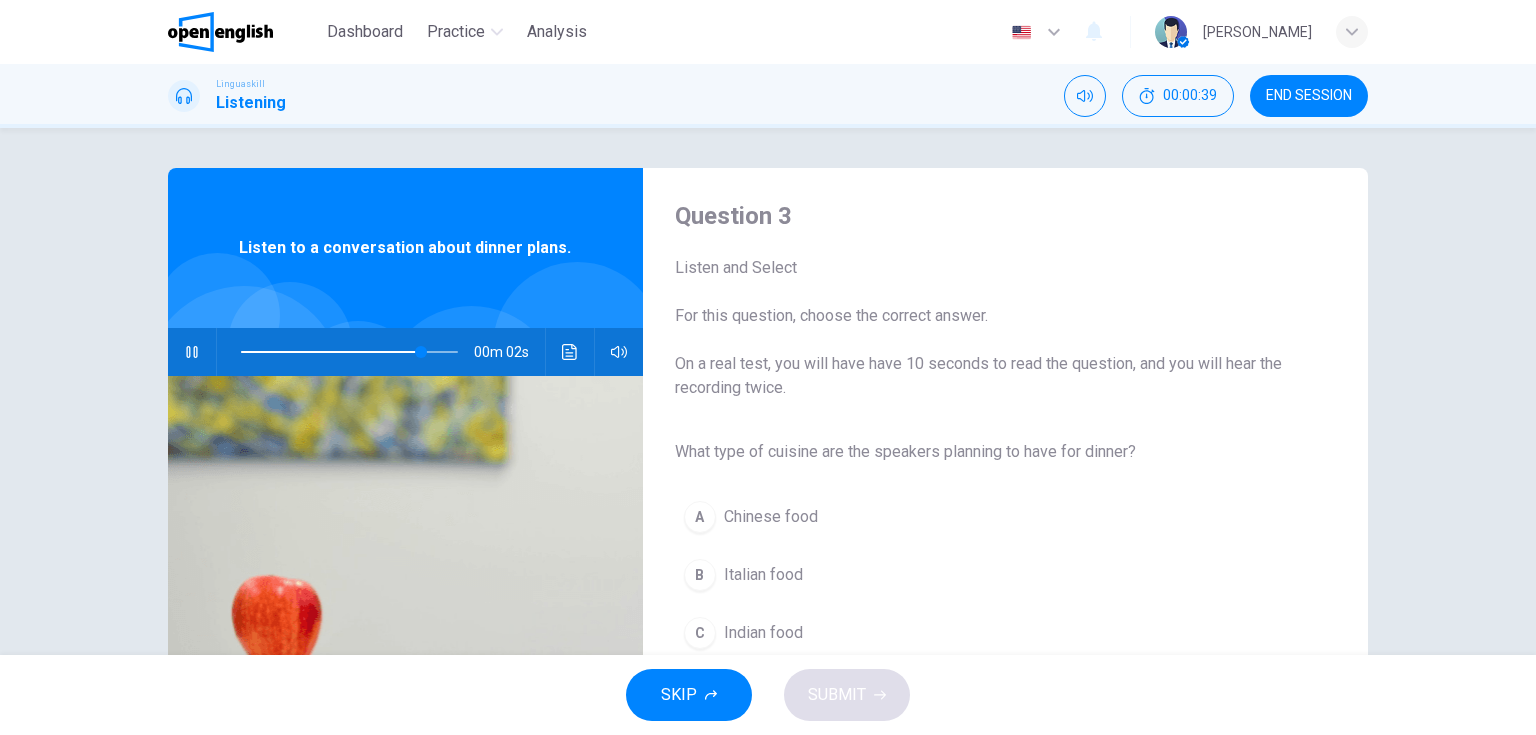 click on "Italian food" at bounding box center [763, 575] 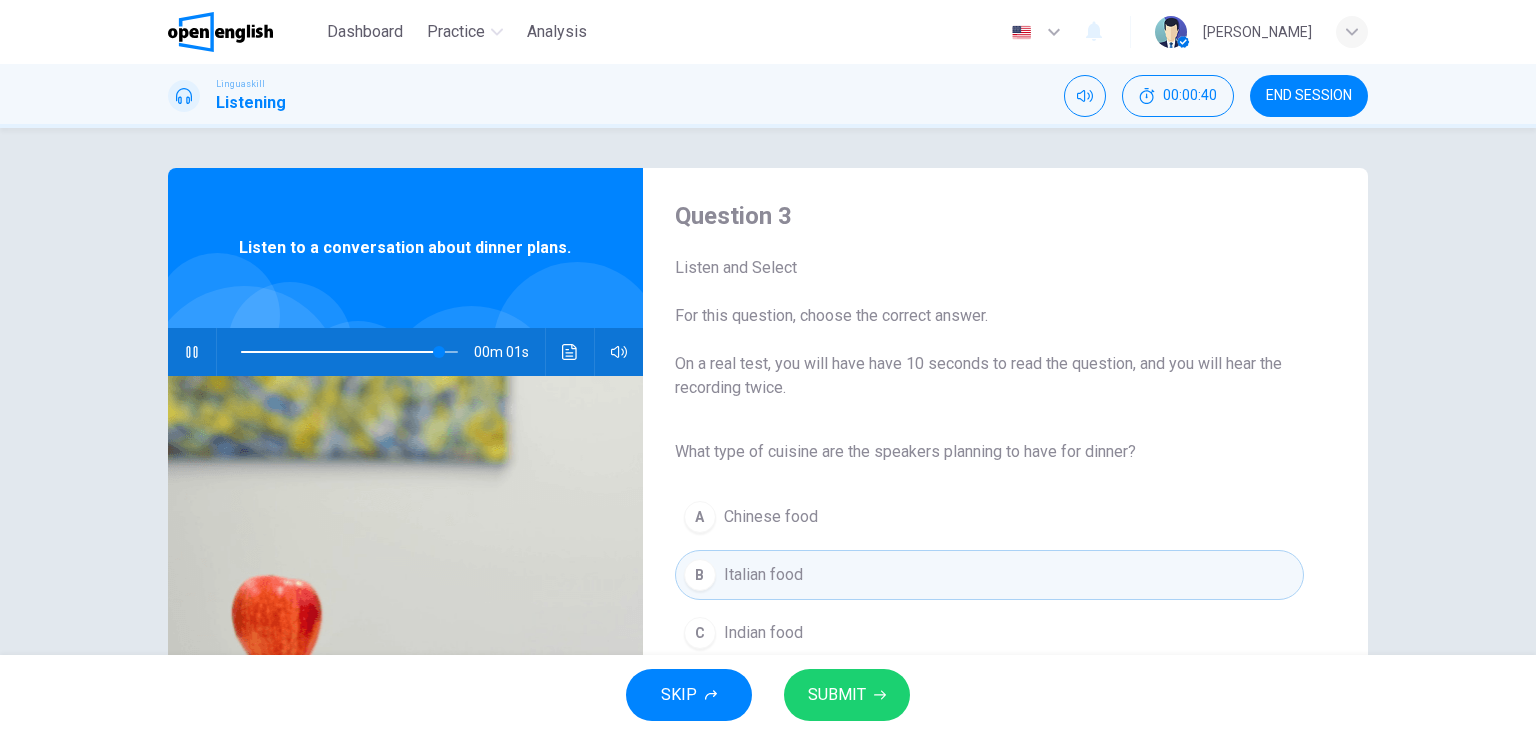 click on "SUBMIT" at bounding box center (837, 695) 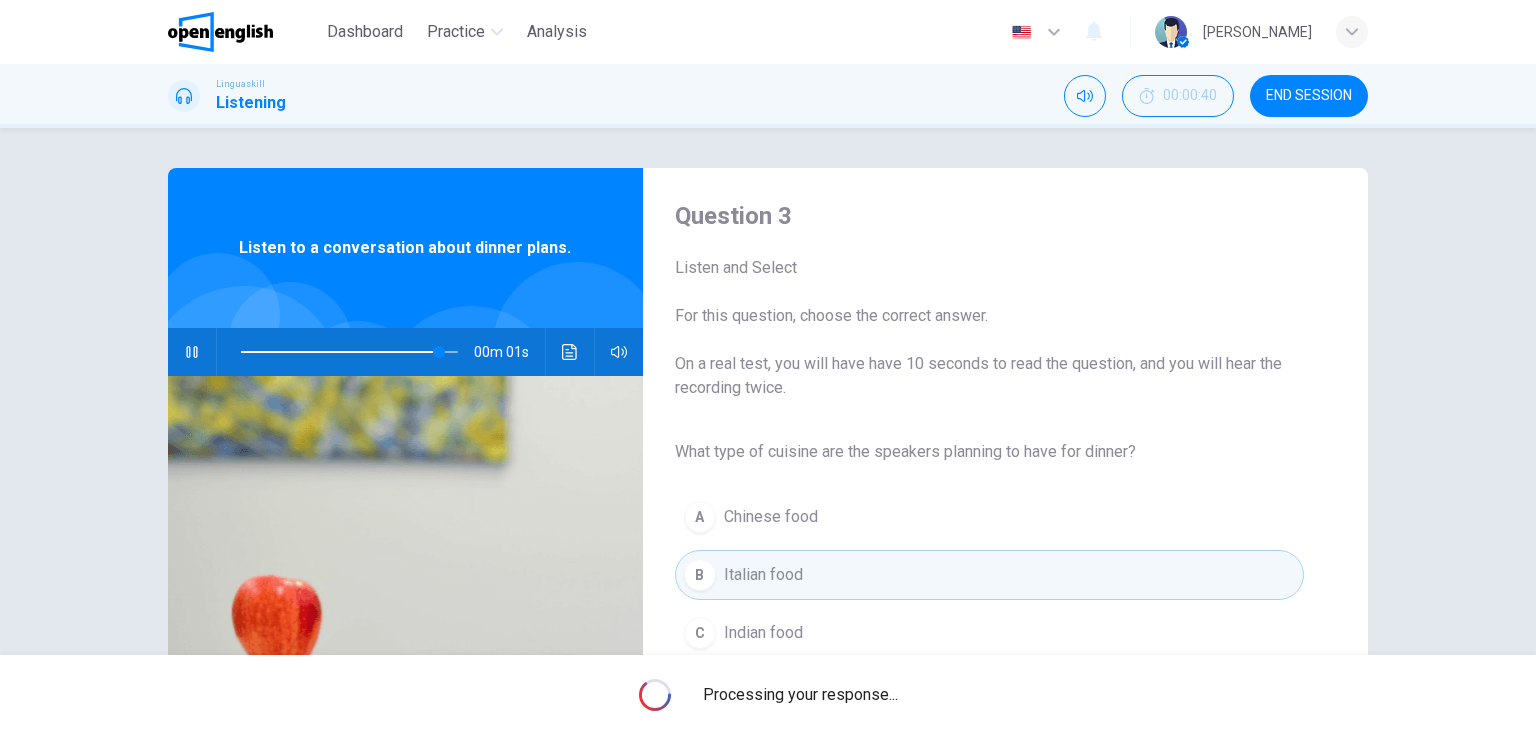 type on "*" 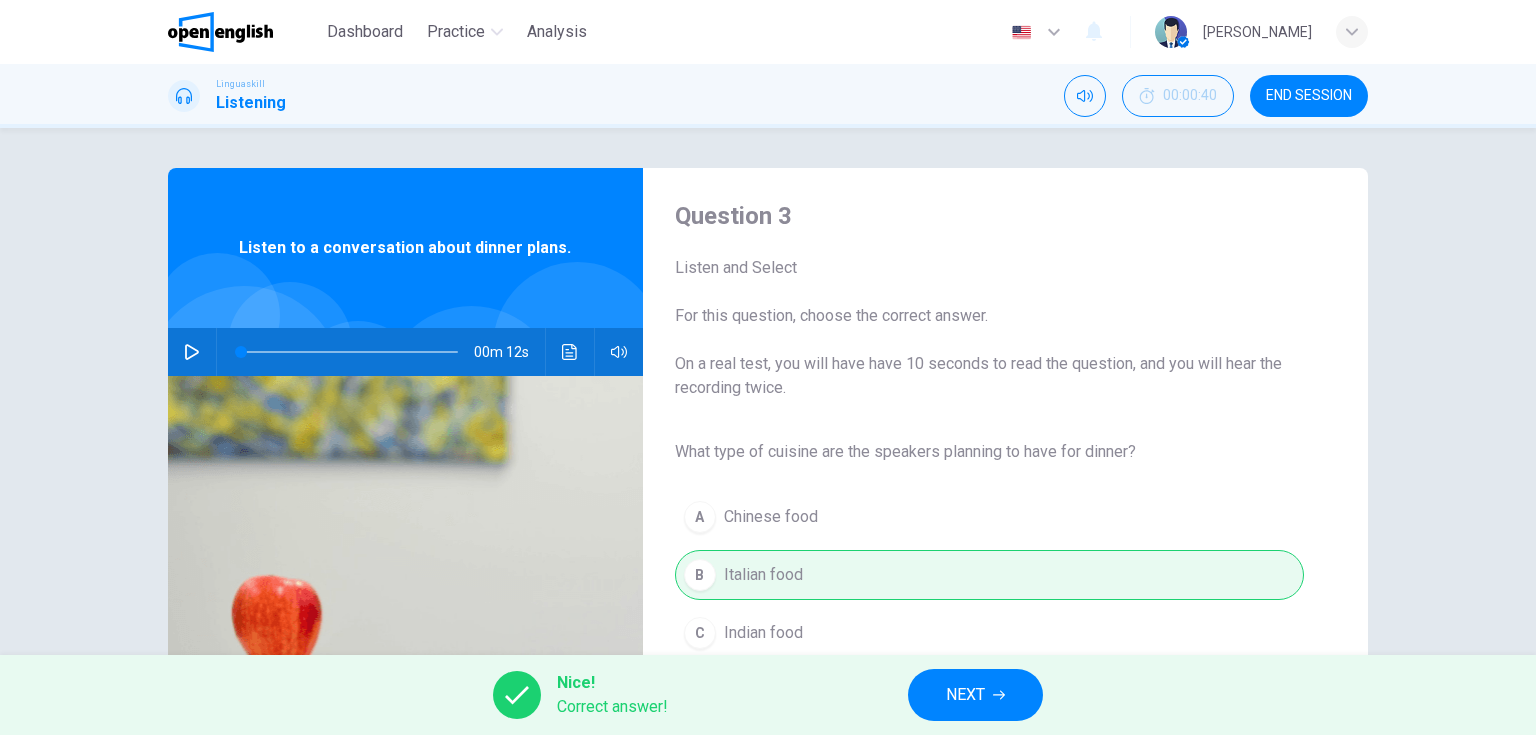 click on "NEXT" at bounding box center (965, 695) 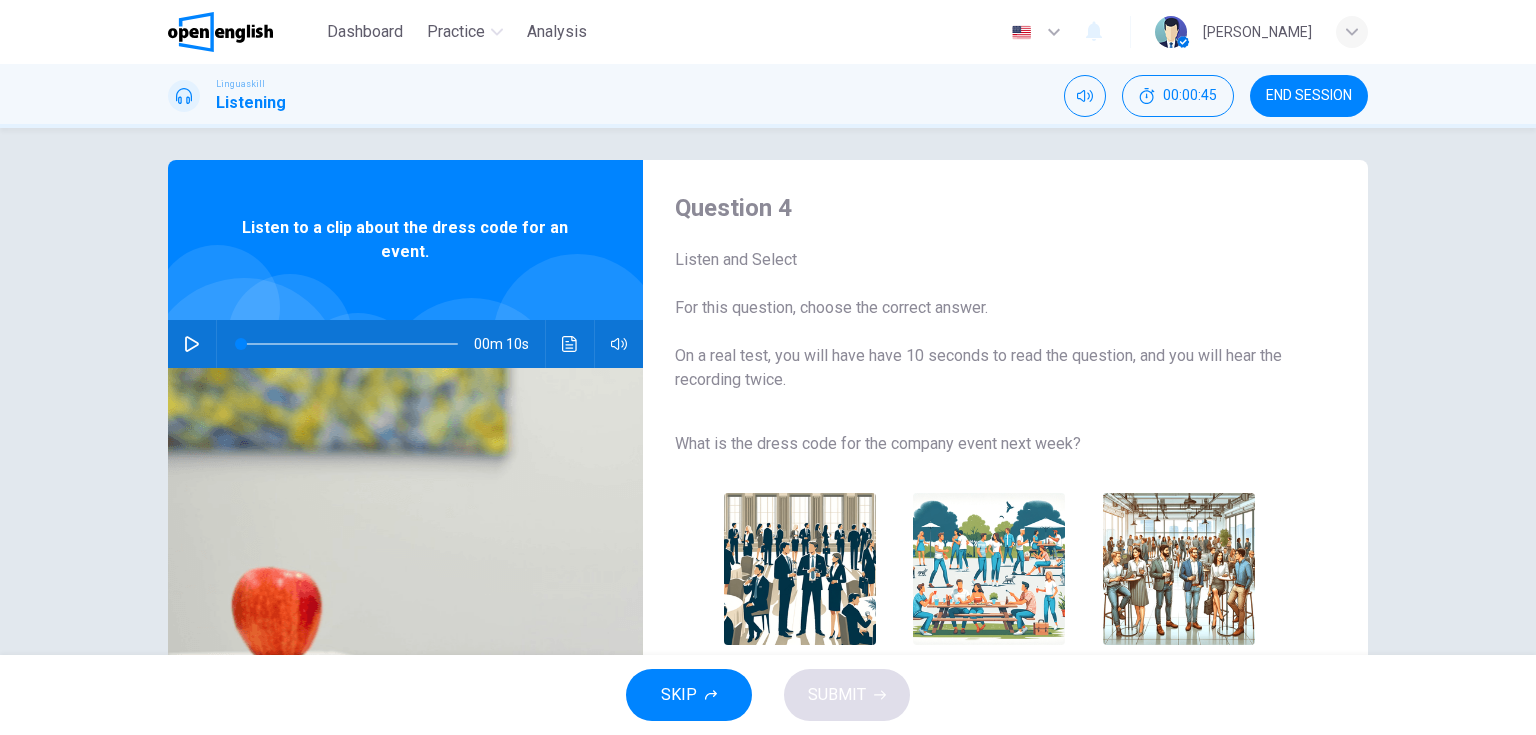 scroll, scrollTop: 88, scrollLeft: 0, axis: vertical 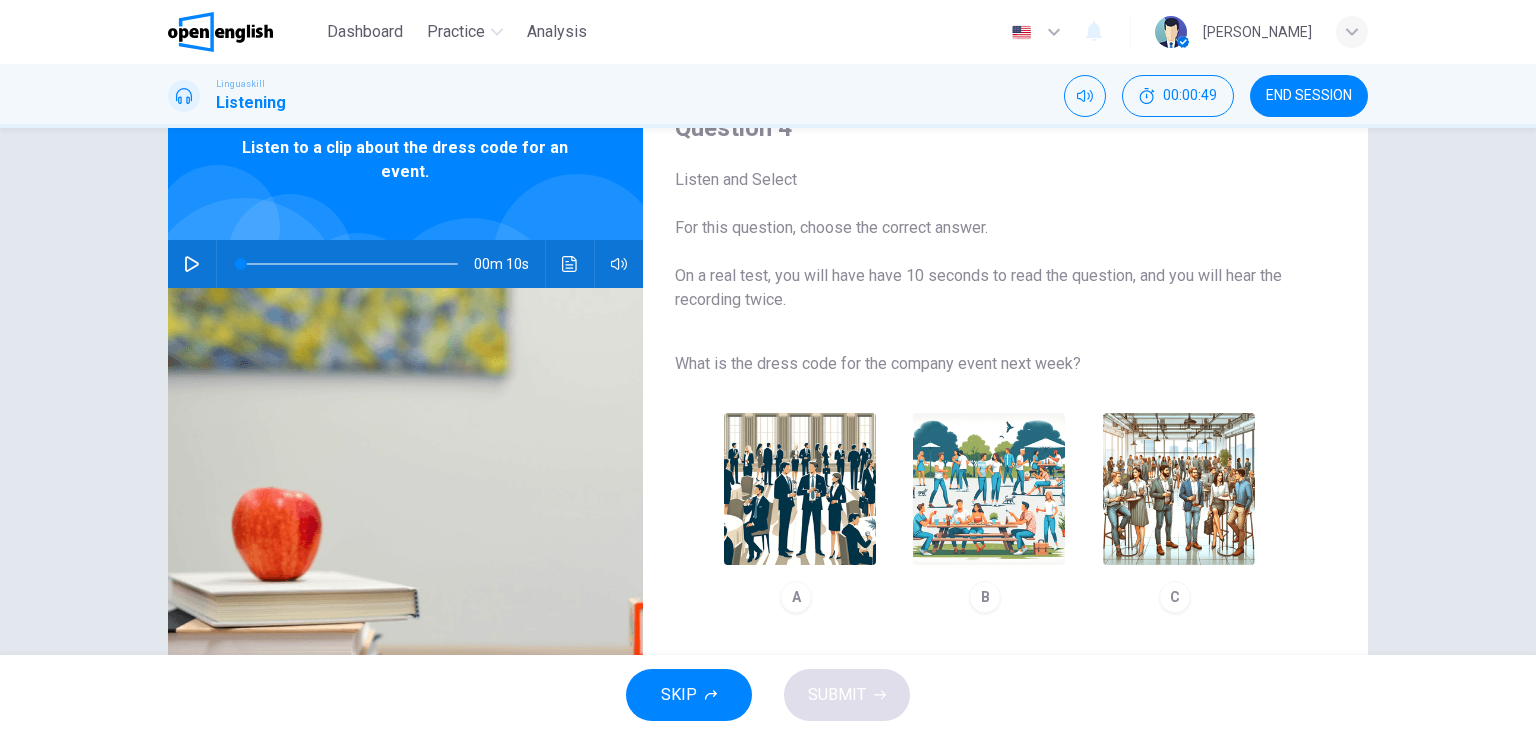 click 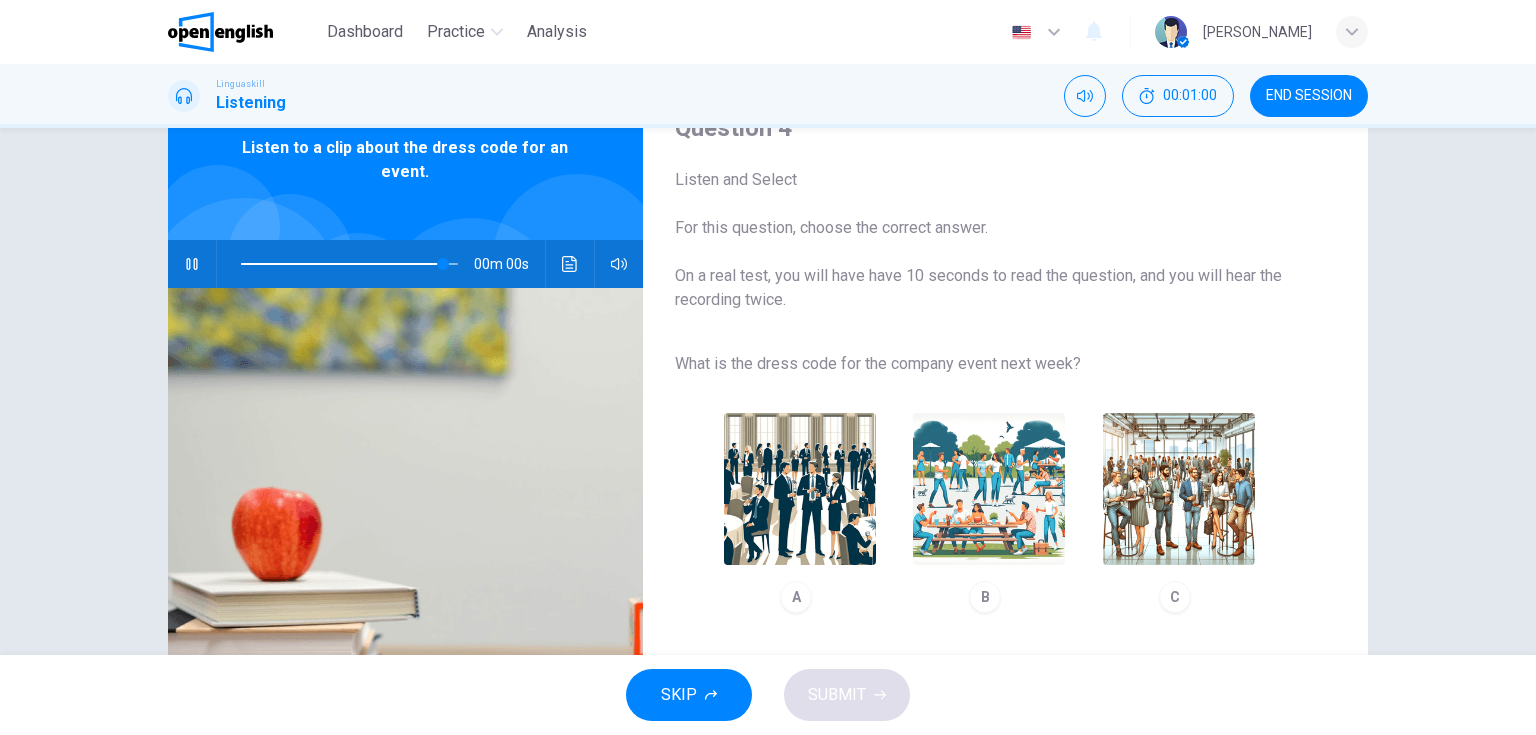 type on "*" 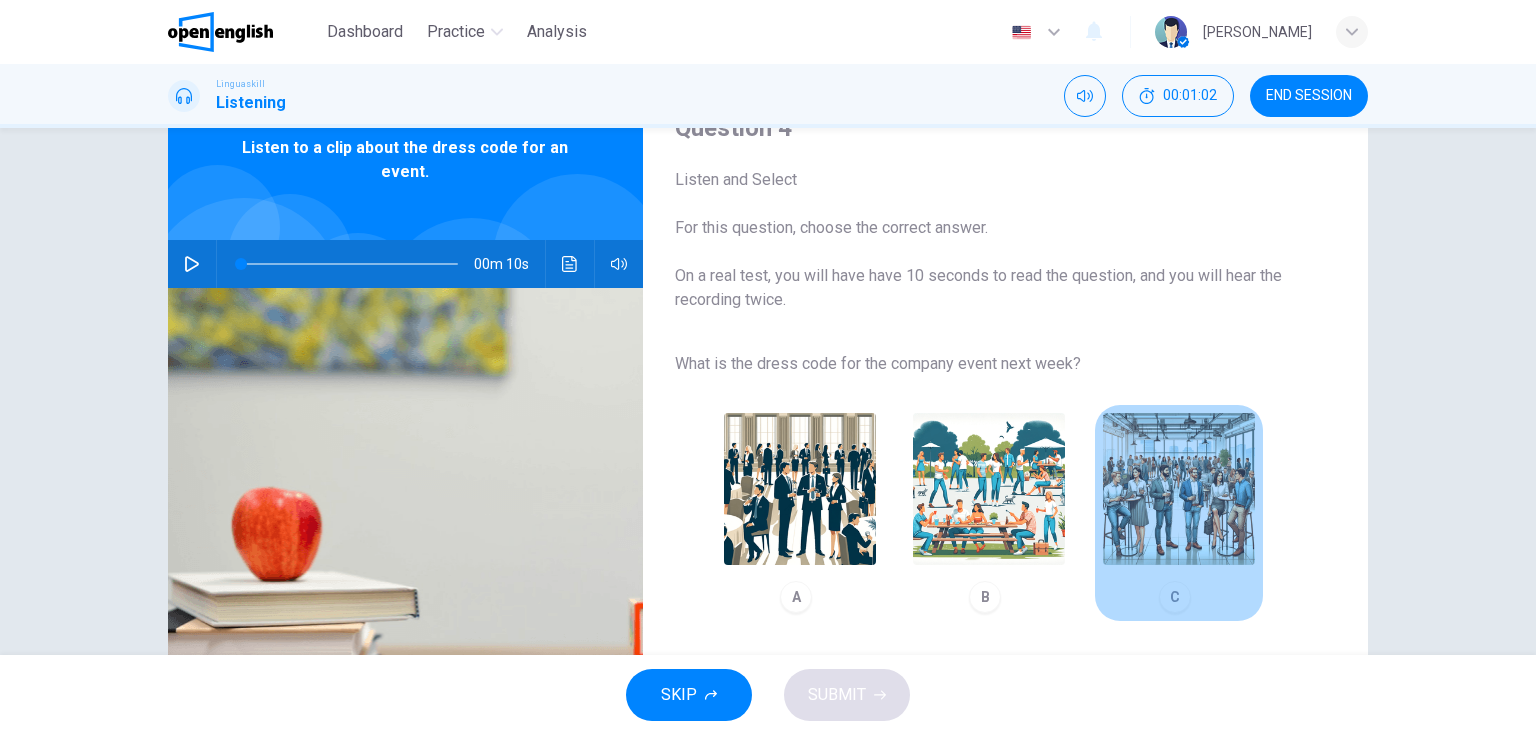 click at bounding box center [1179, 489] 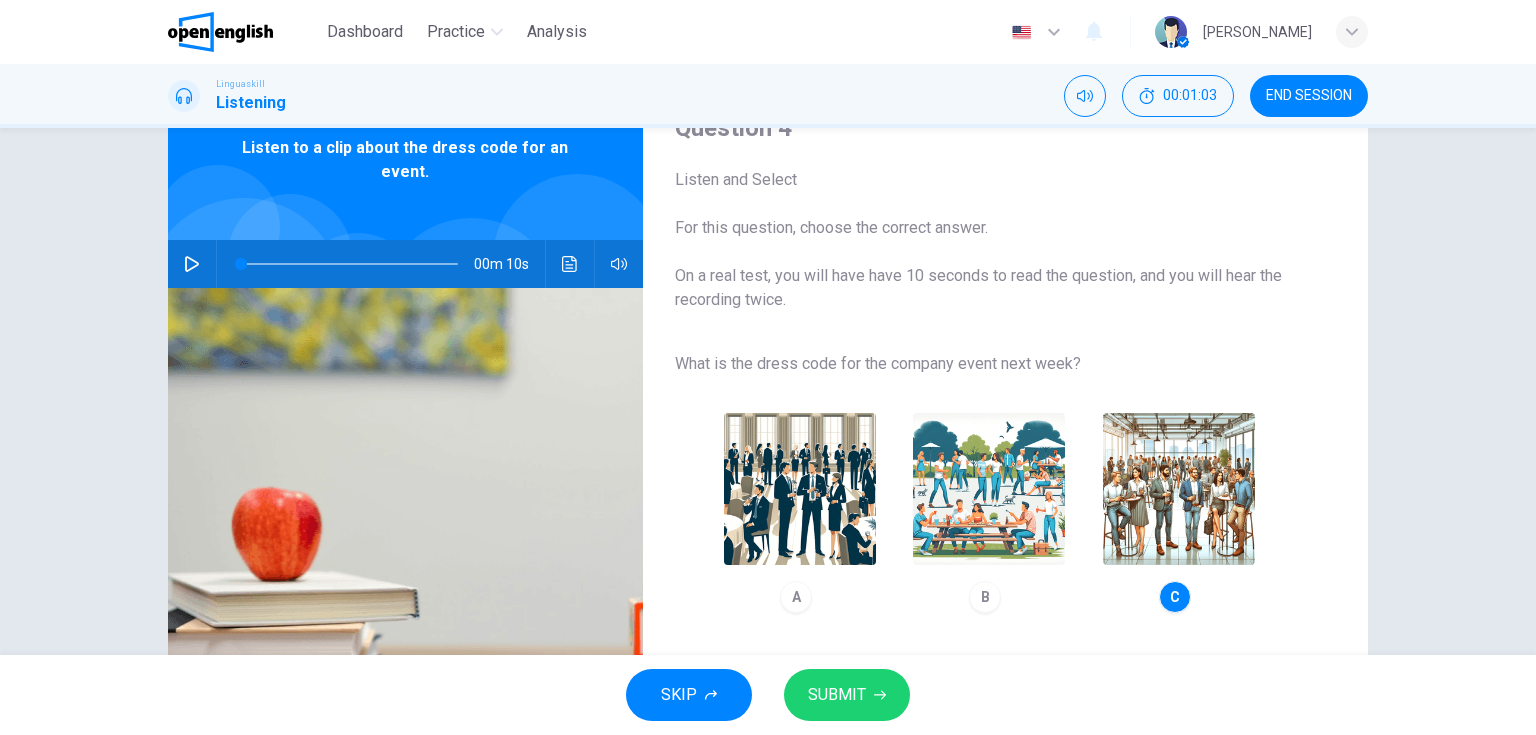 click on "SUBMIT" at bounding box center (837, 695) 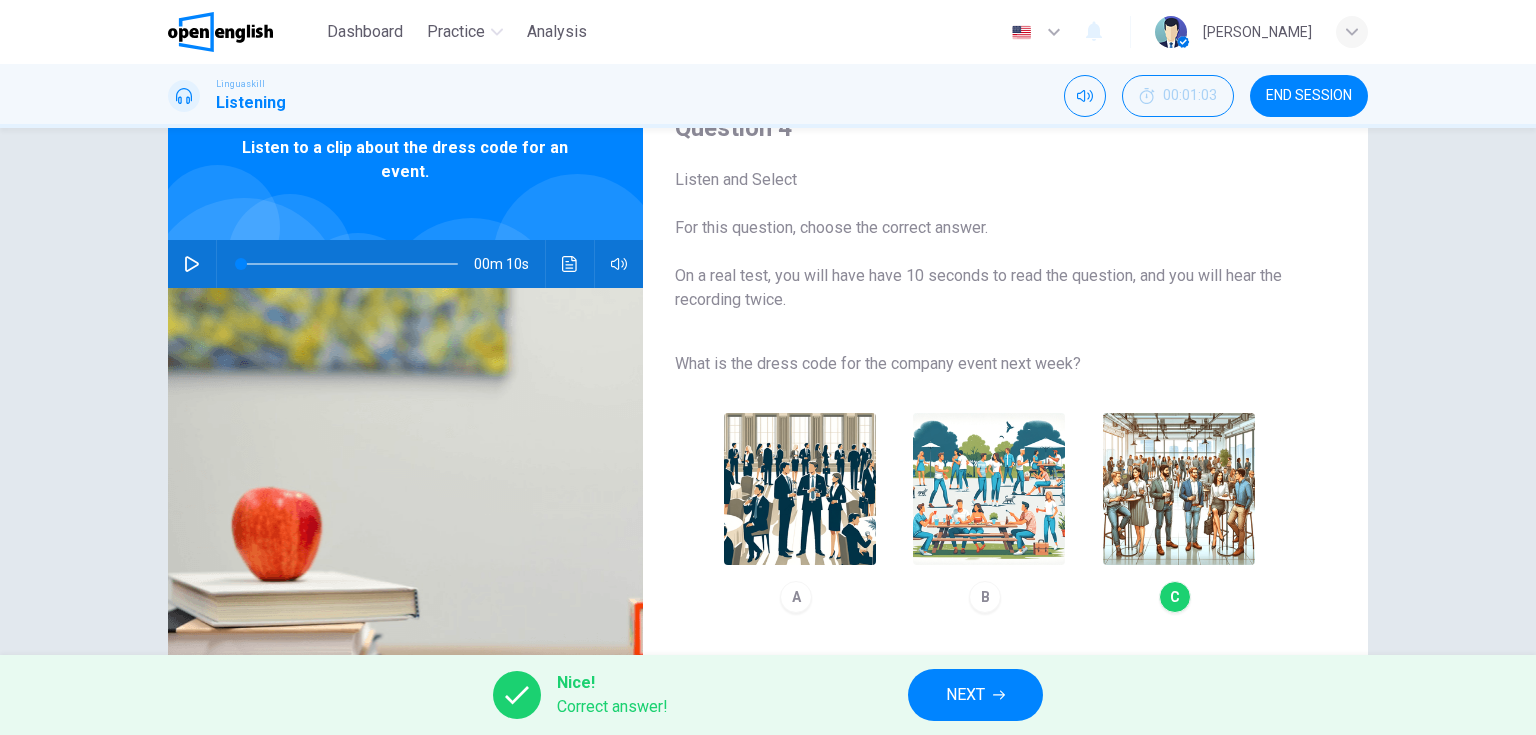 click on "NEXT" at bounding box center (975, 695) 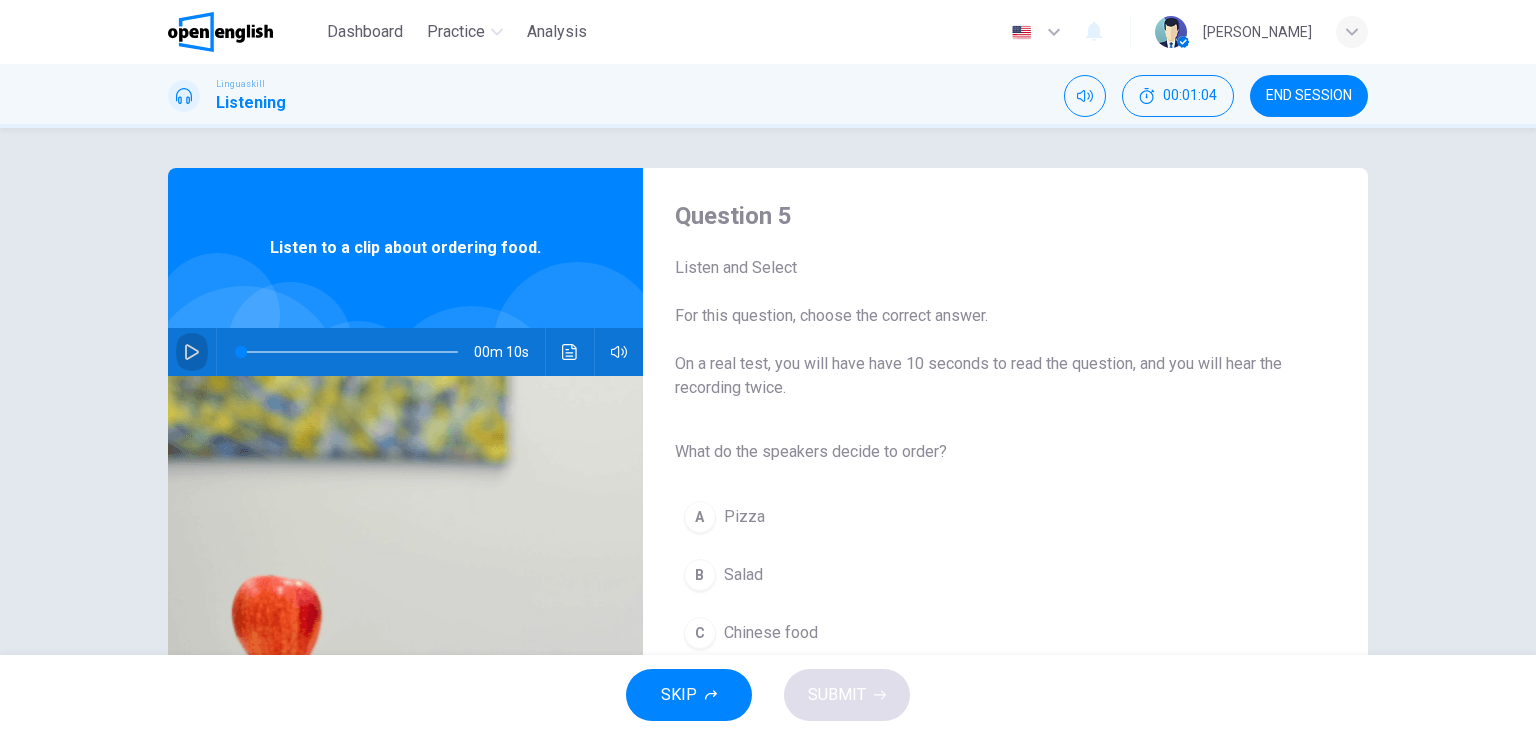 click 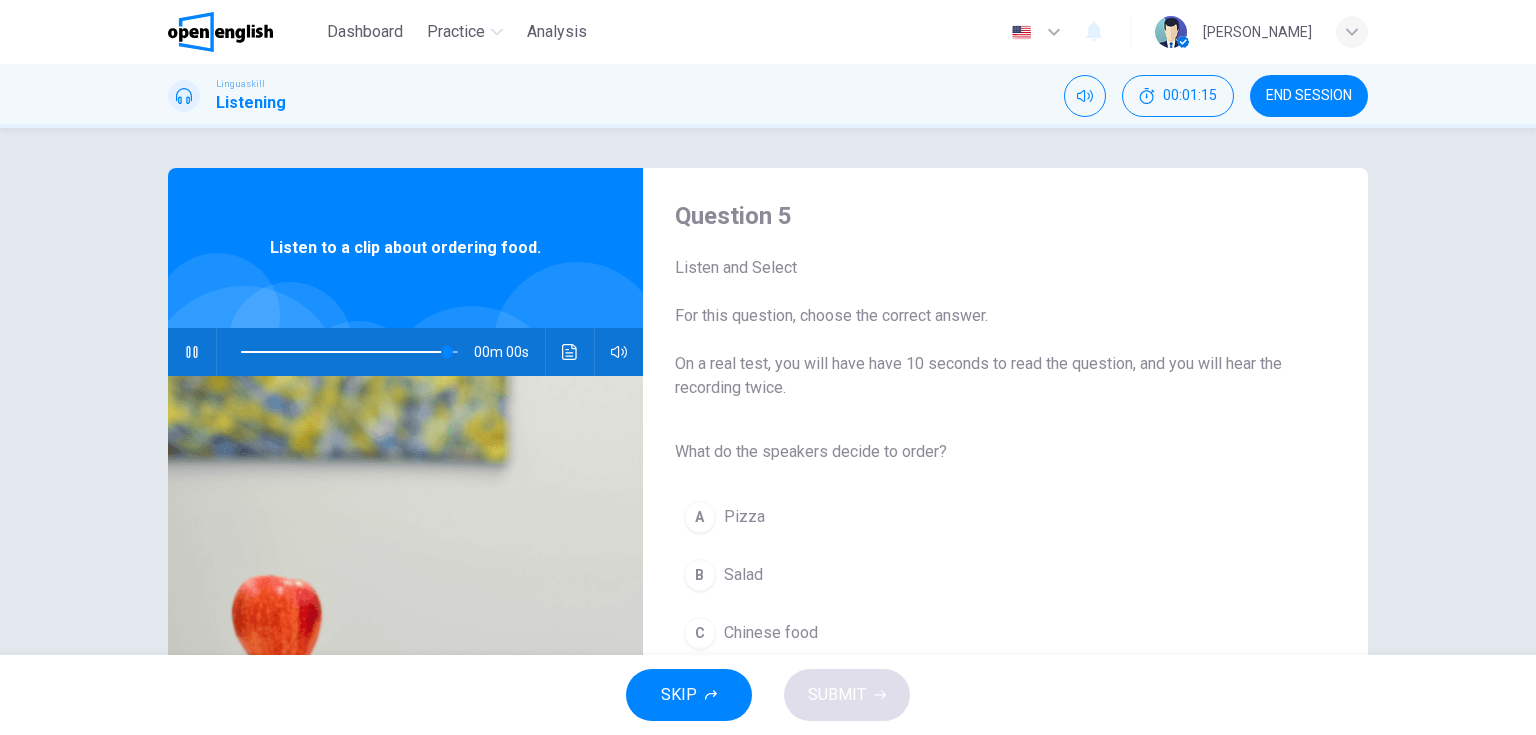 type on "*" 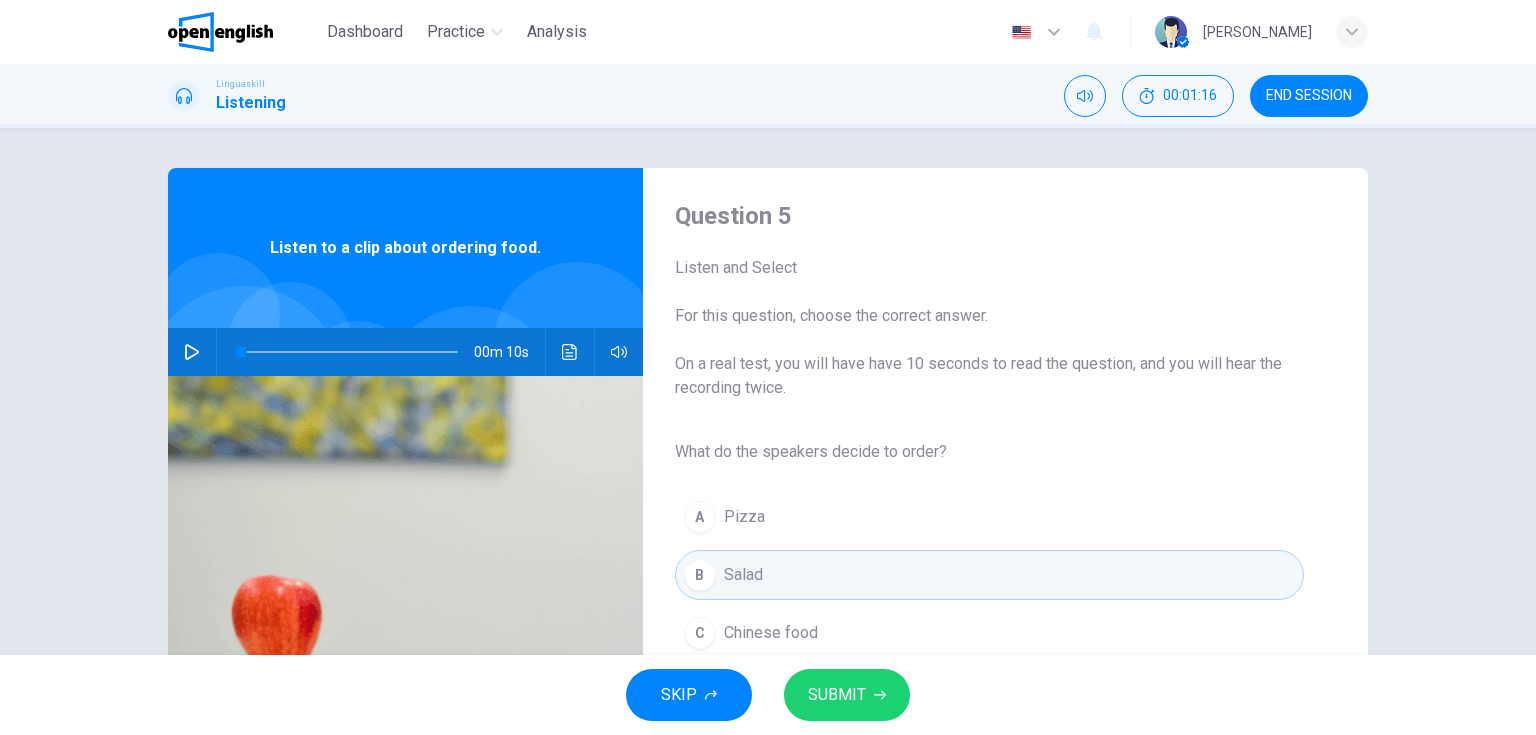 click on "SUBMIT" at bounding box center (837, 695) 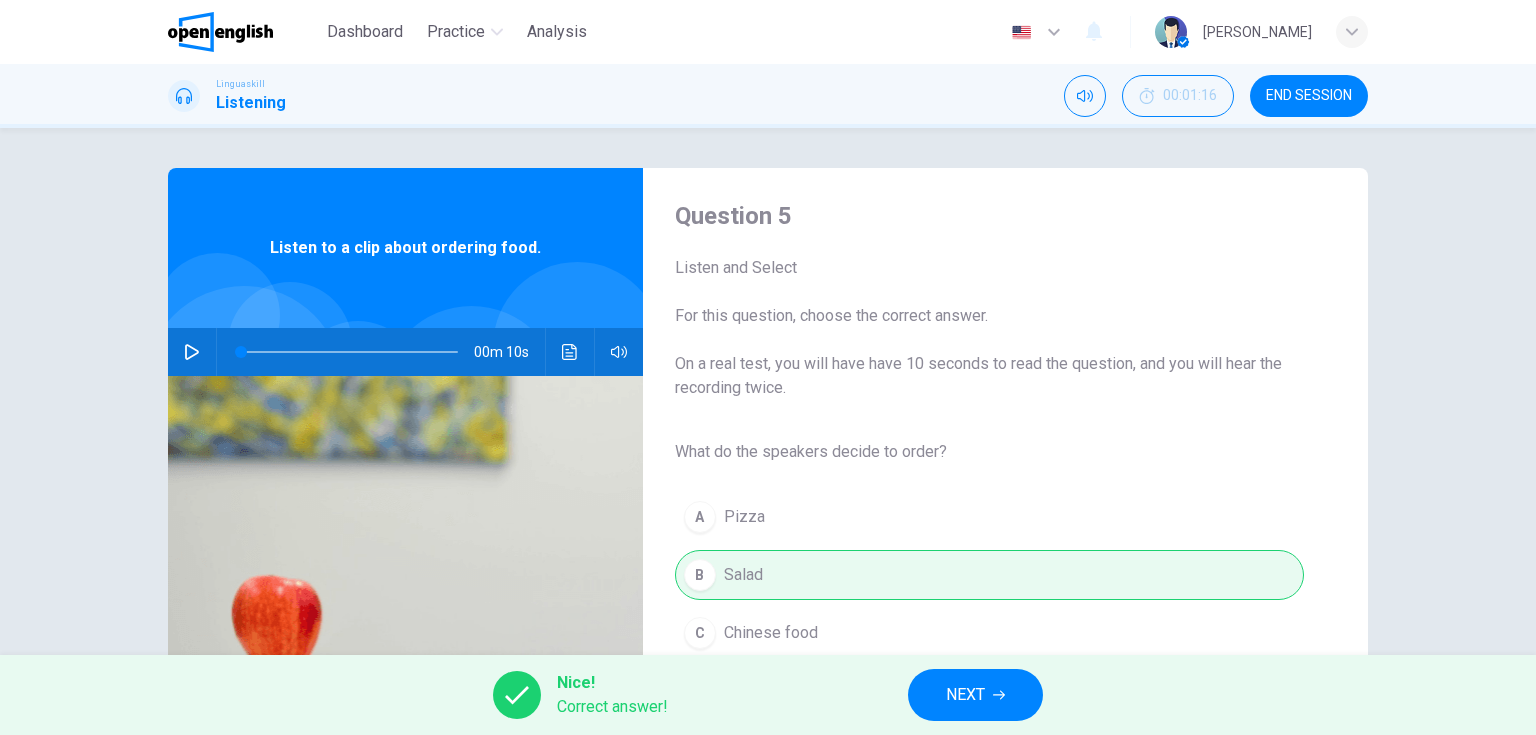 click on "NEXT" at bounding box center (975, 695) 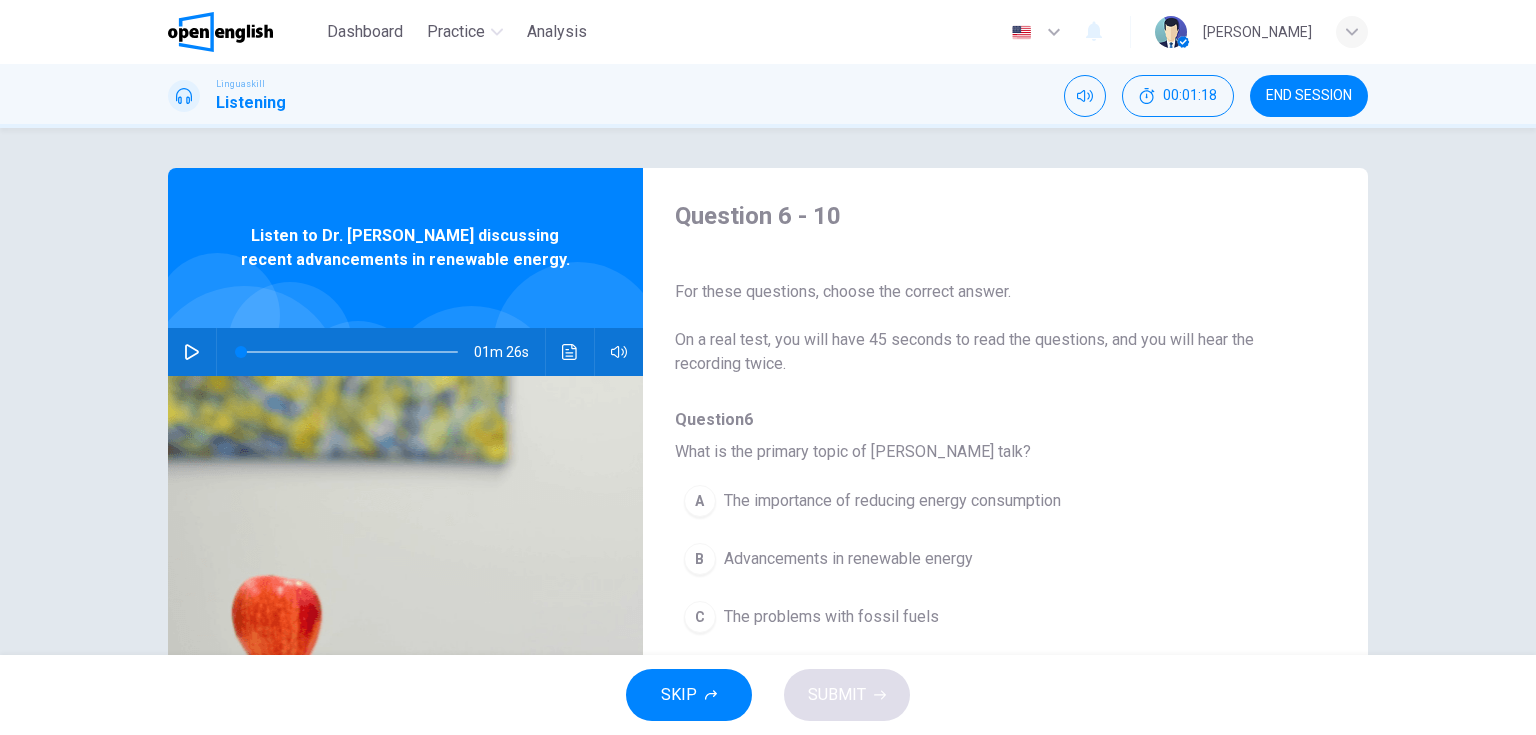 click 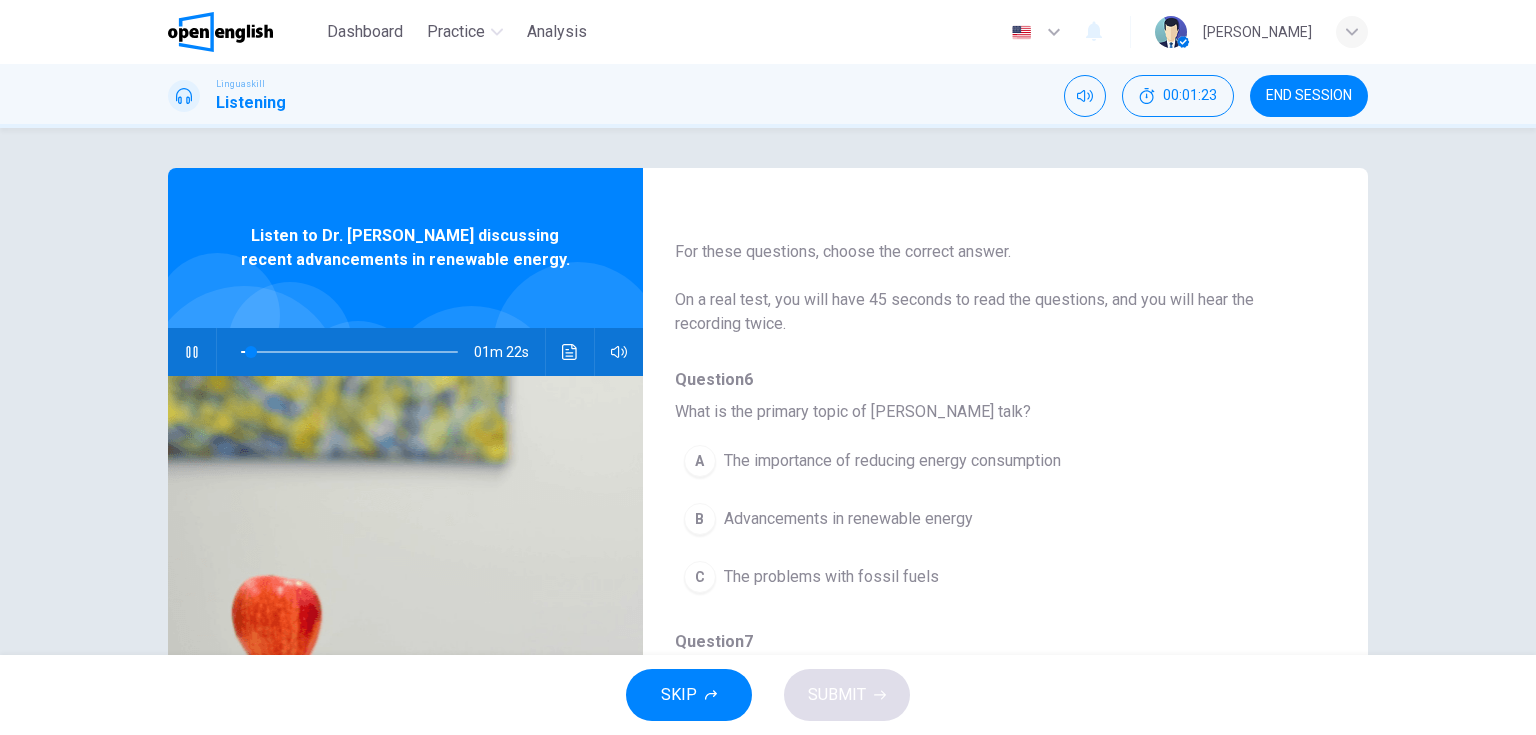 scroll, scrollTop: 80, scrollLeft: 0, axis: vertical 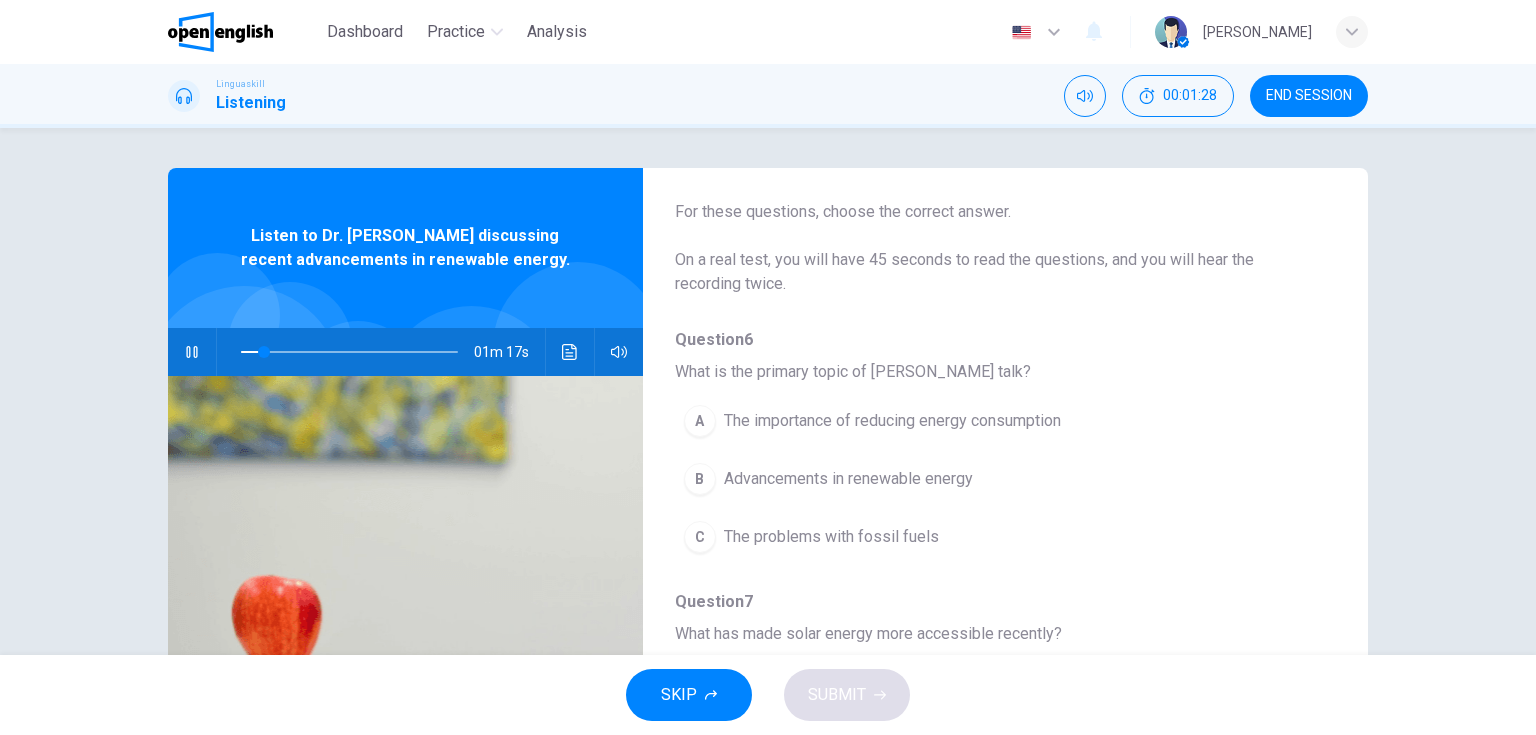 click on "Advancements in renewable energy" at bounding box center (848, 479) 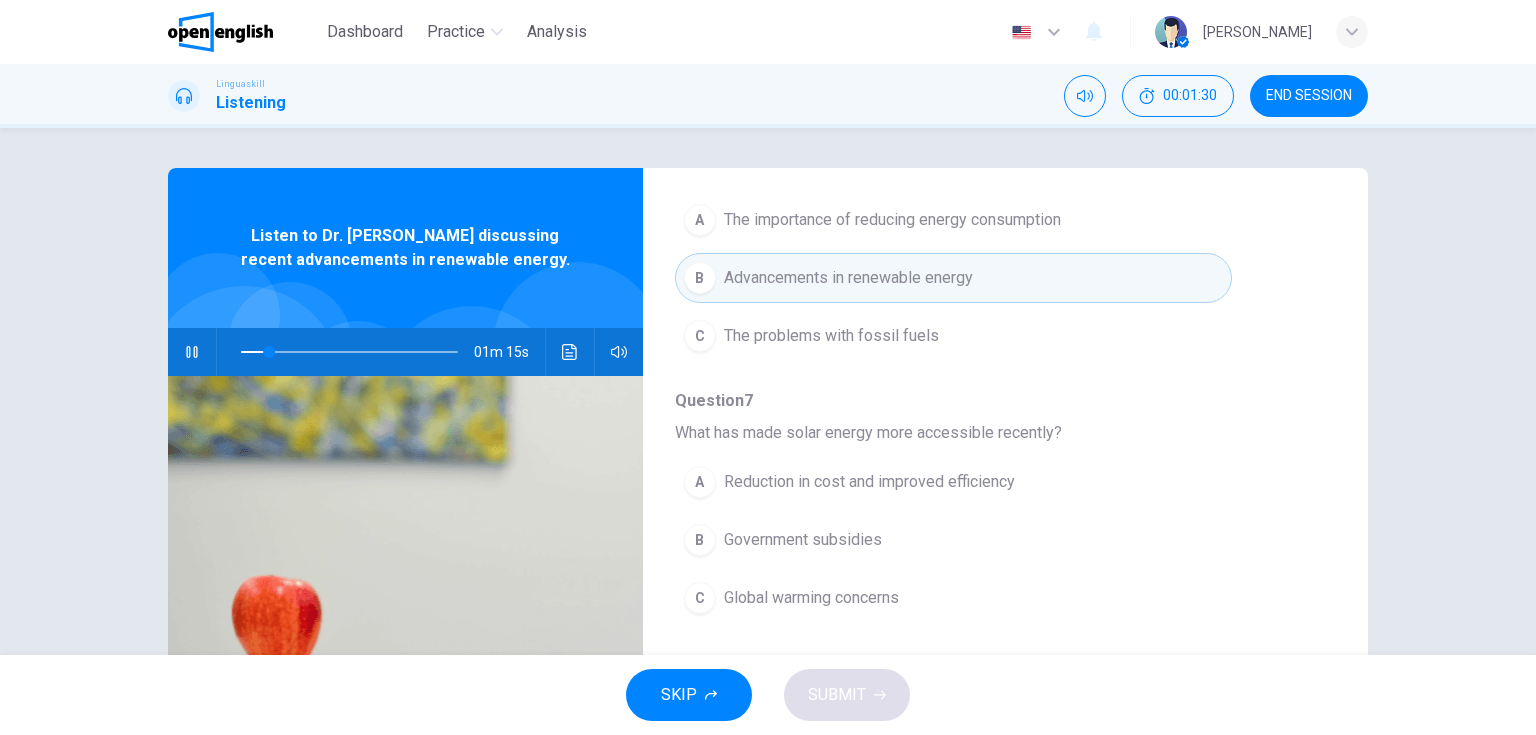 scroll, scrollTop: 320, scrollLeft: 0, axis: vertical 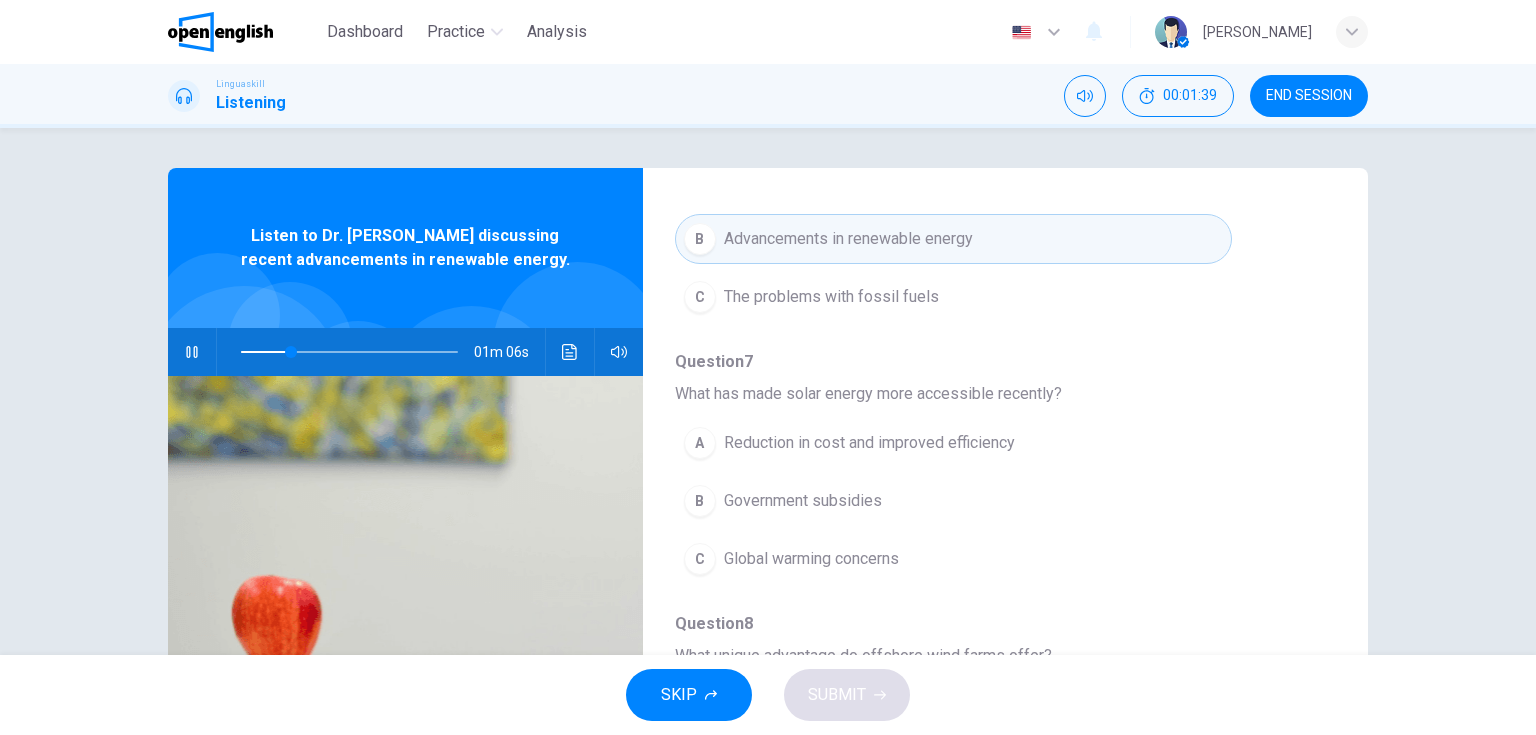 click on "Reduction in cost and improved efficiency" at bounding box center [869, 443] 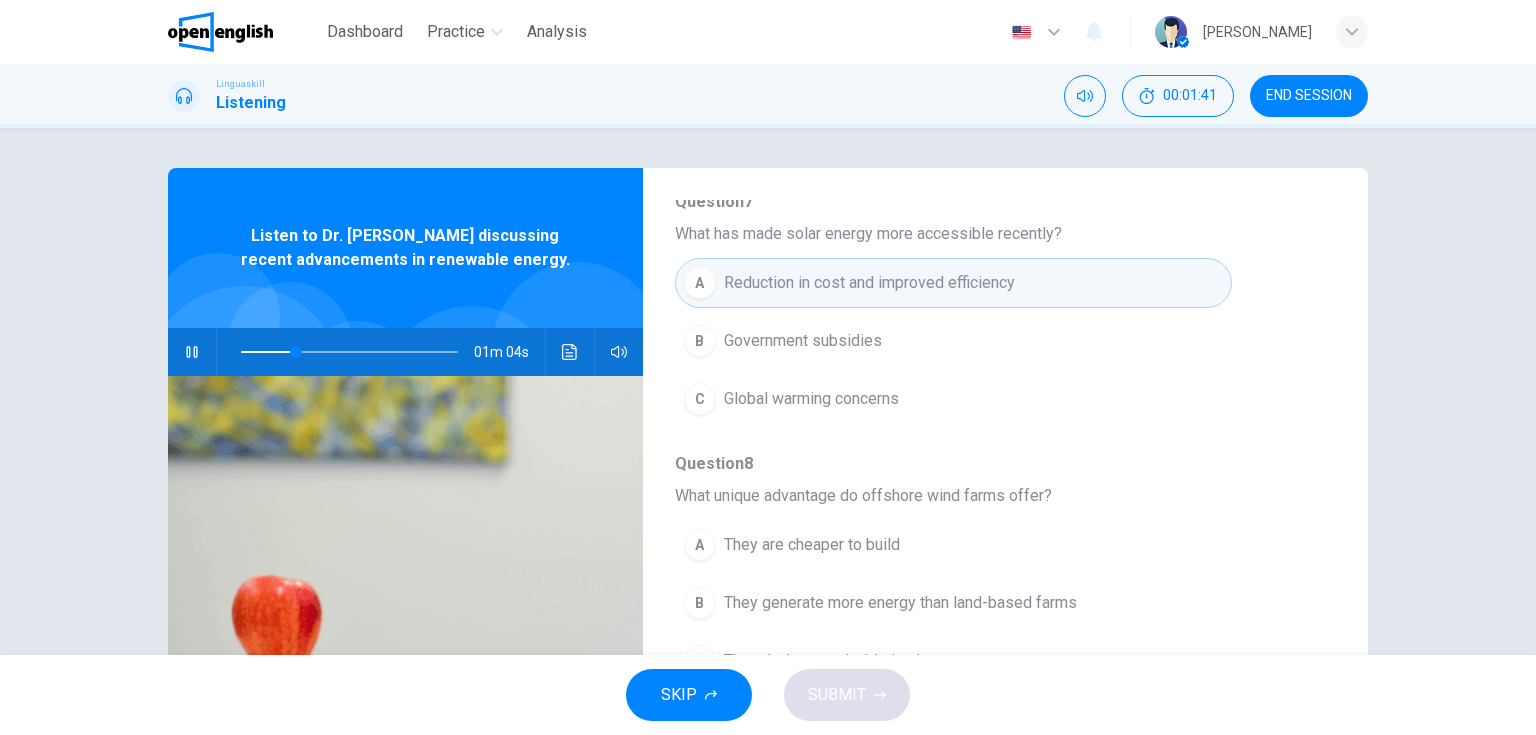scroll, scrollTop: 560, scrollLeft: 0, axis: vertical 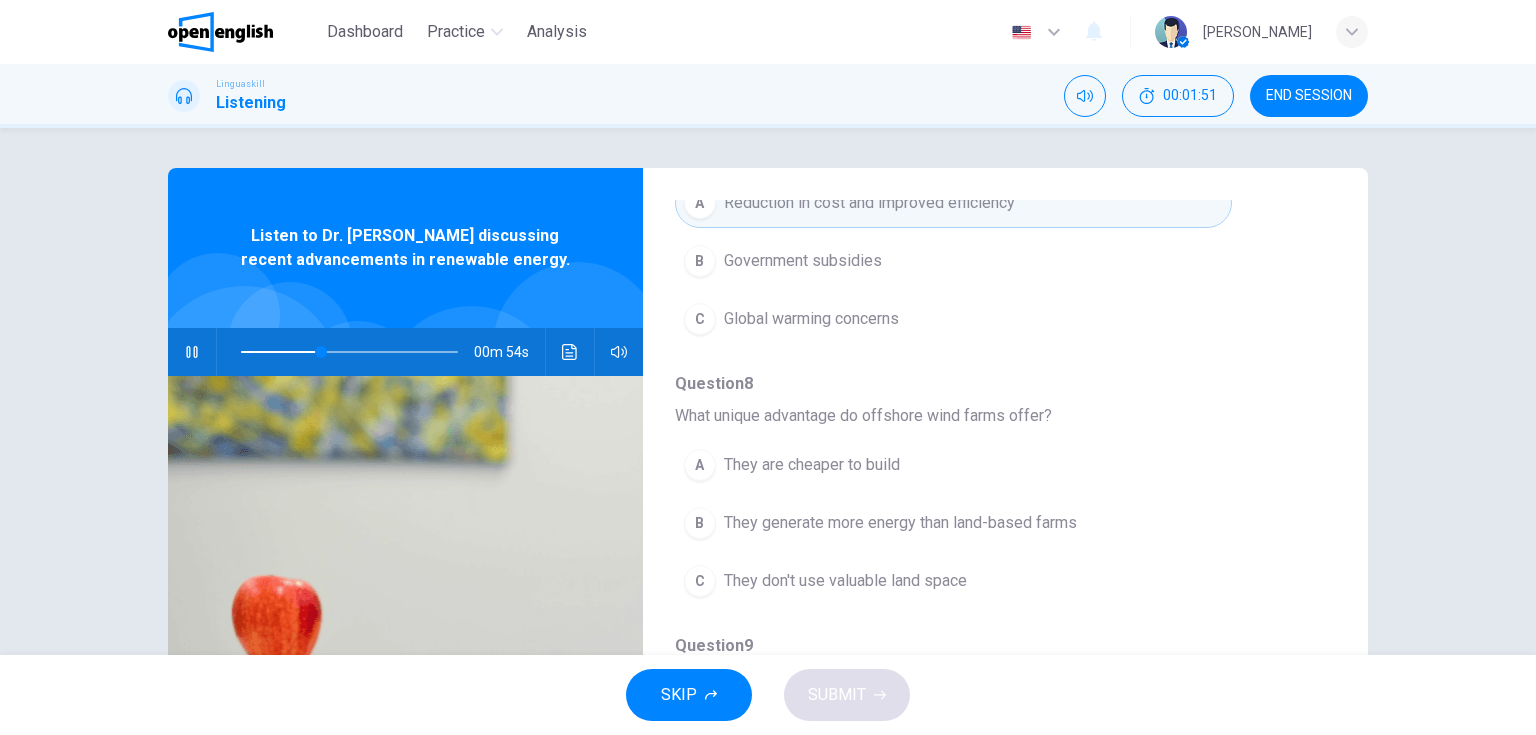 click on "They generate more energy than land-based farms" at bounding box center [900, 523] 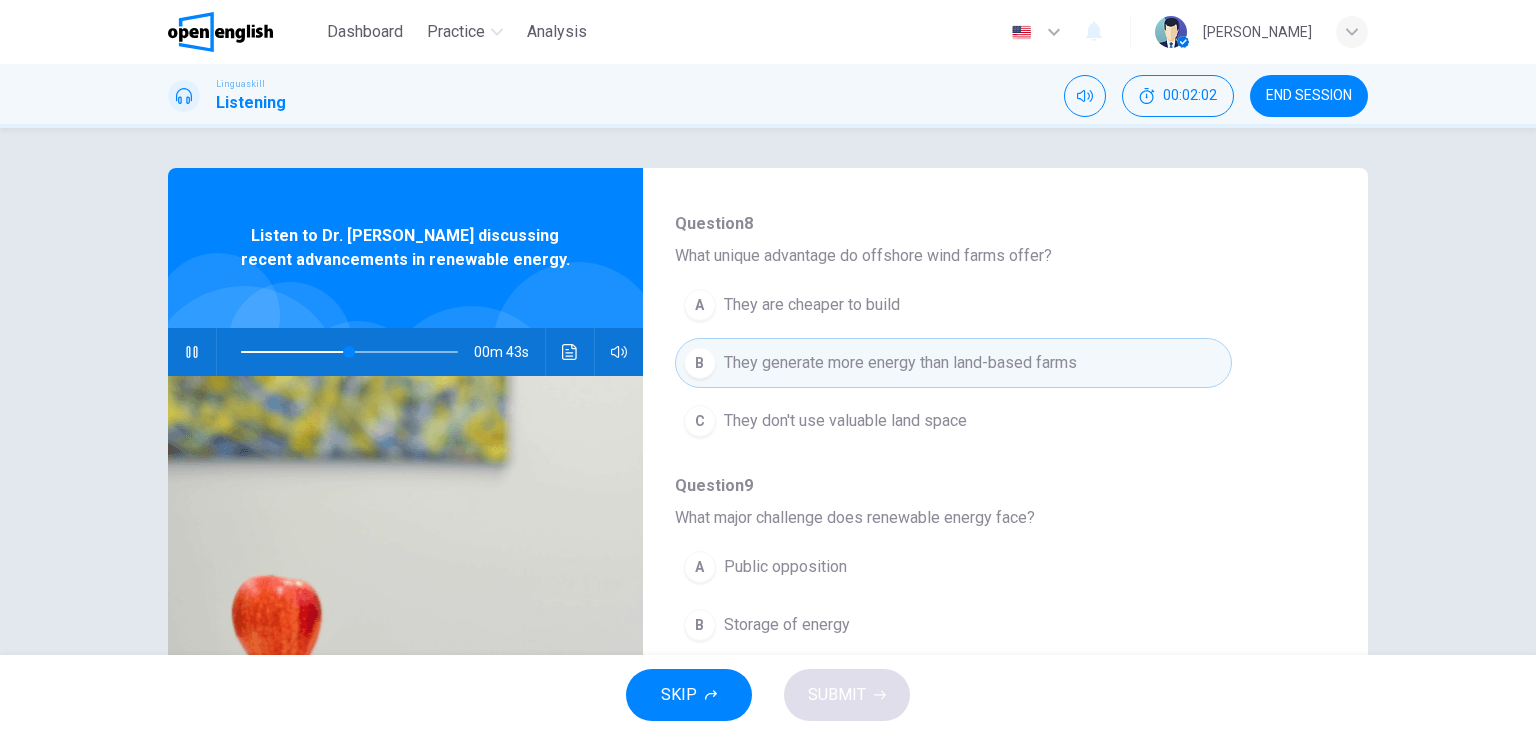 scroll, scrollTop: 800, scrollLeft: 0, axis: vertical 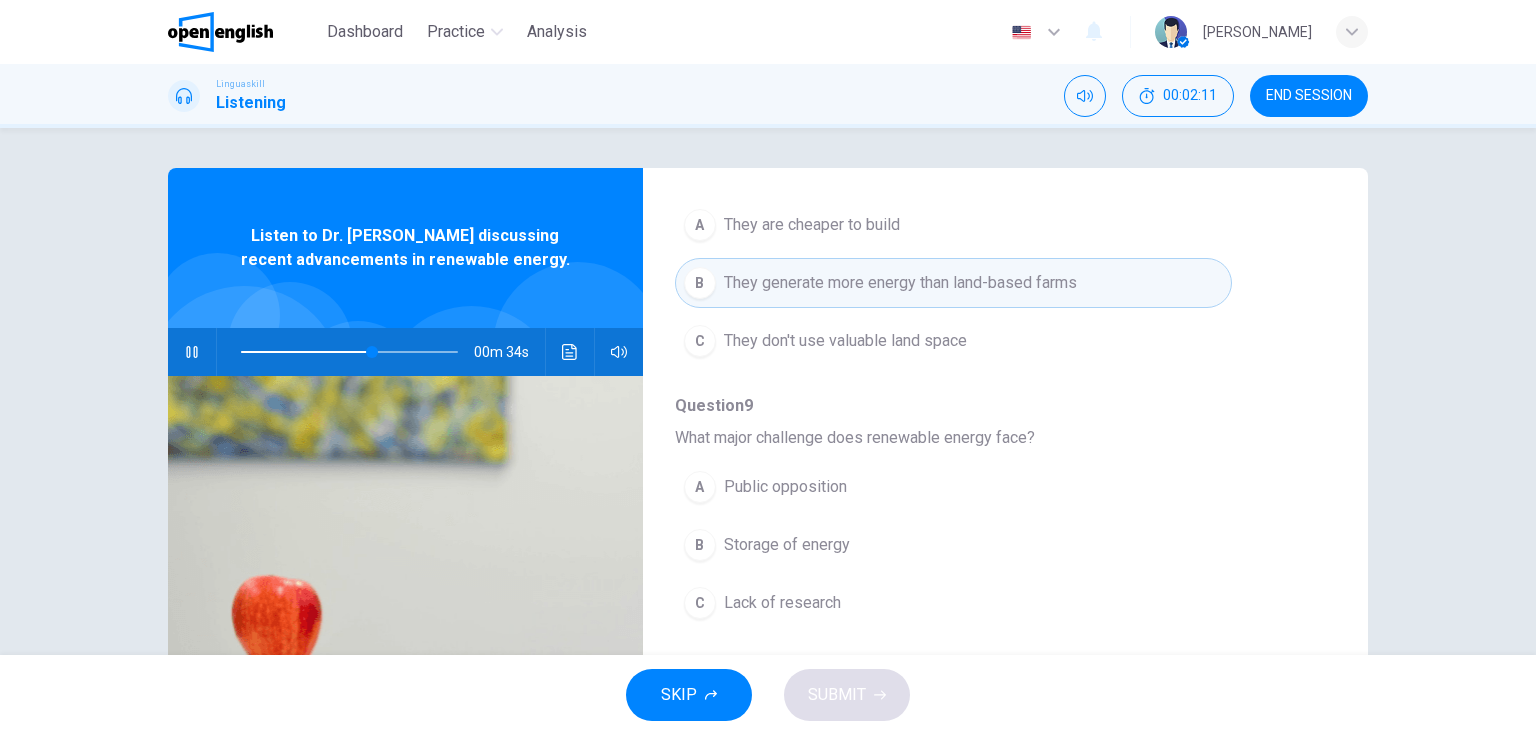 click on "B Storage of energy" at bounding box center (953, 545) 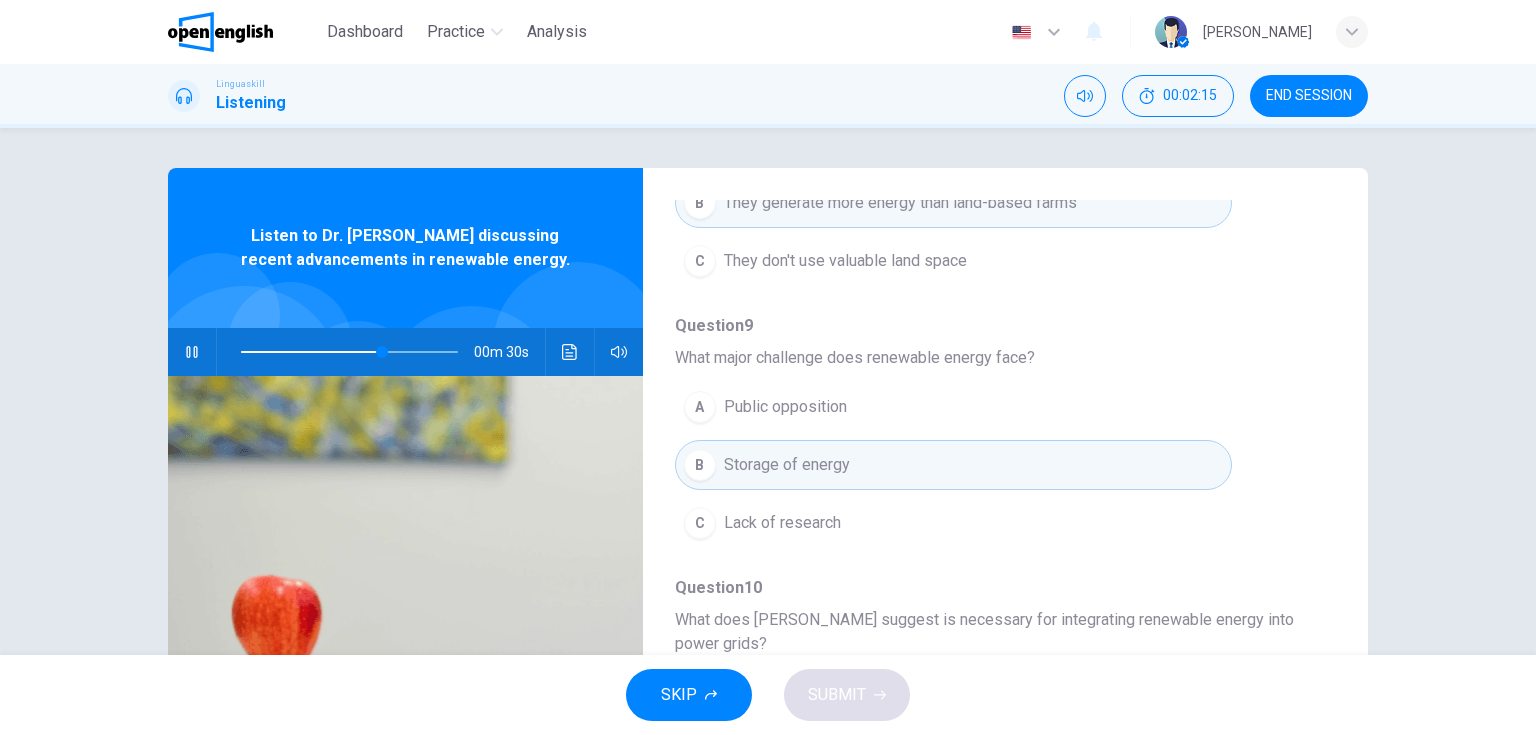 scroll, scrollTop: 880, scrollLeft: 0, axis: vertical 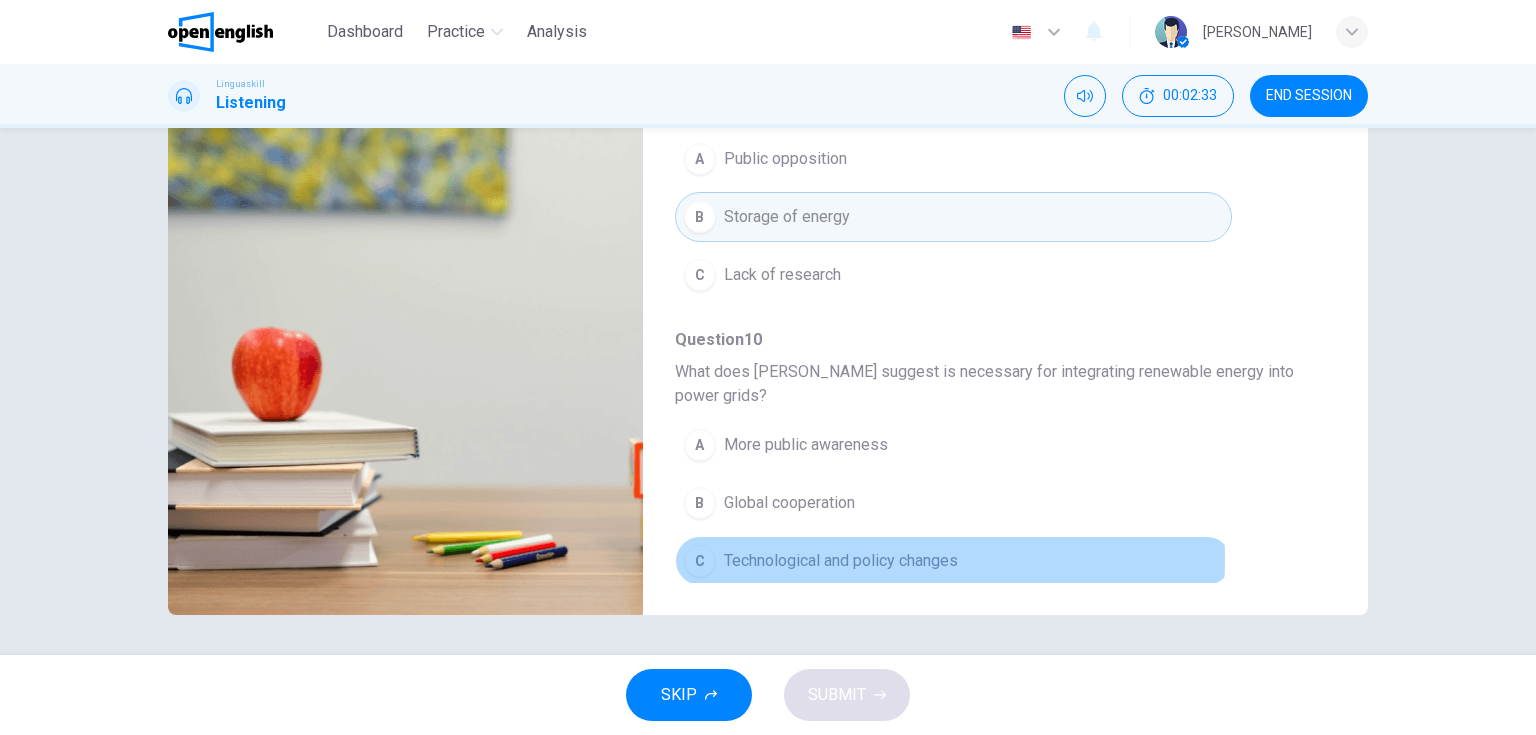 click on "Technological and policy changes" at bounding box center (841, 561) 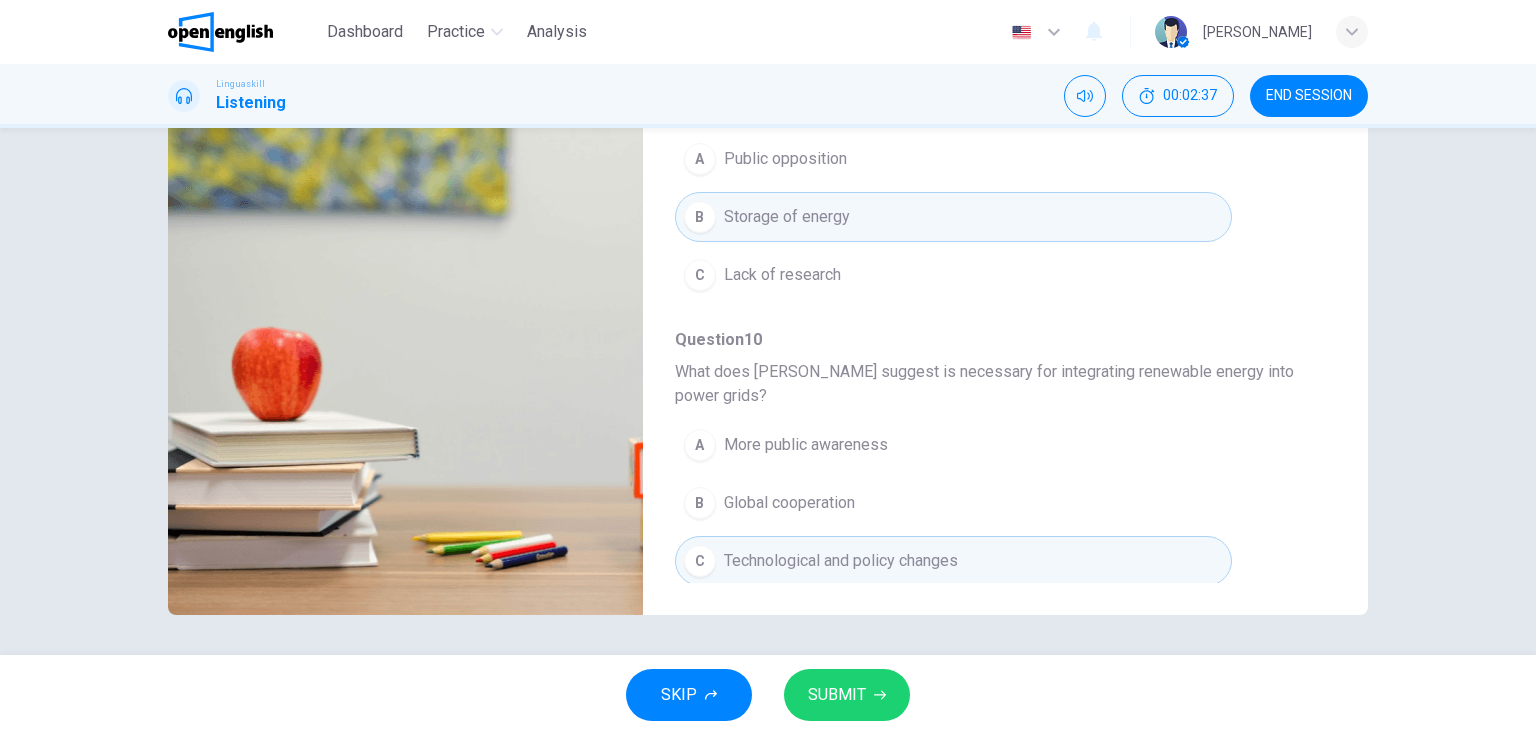 click on "SUBMIT" at bounding box center (837, 695) 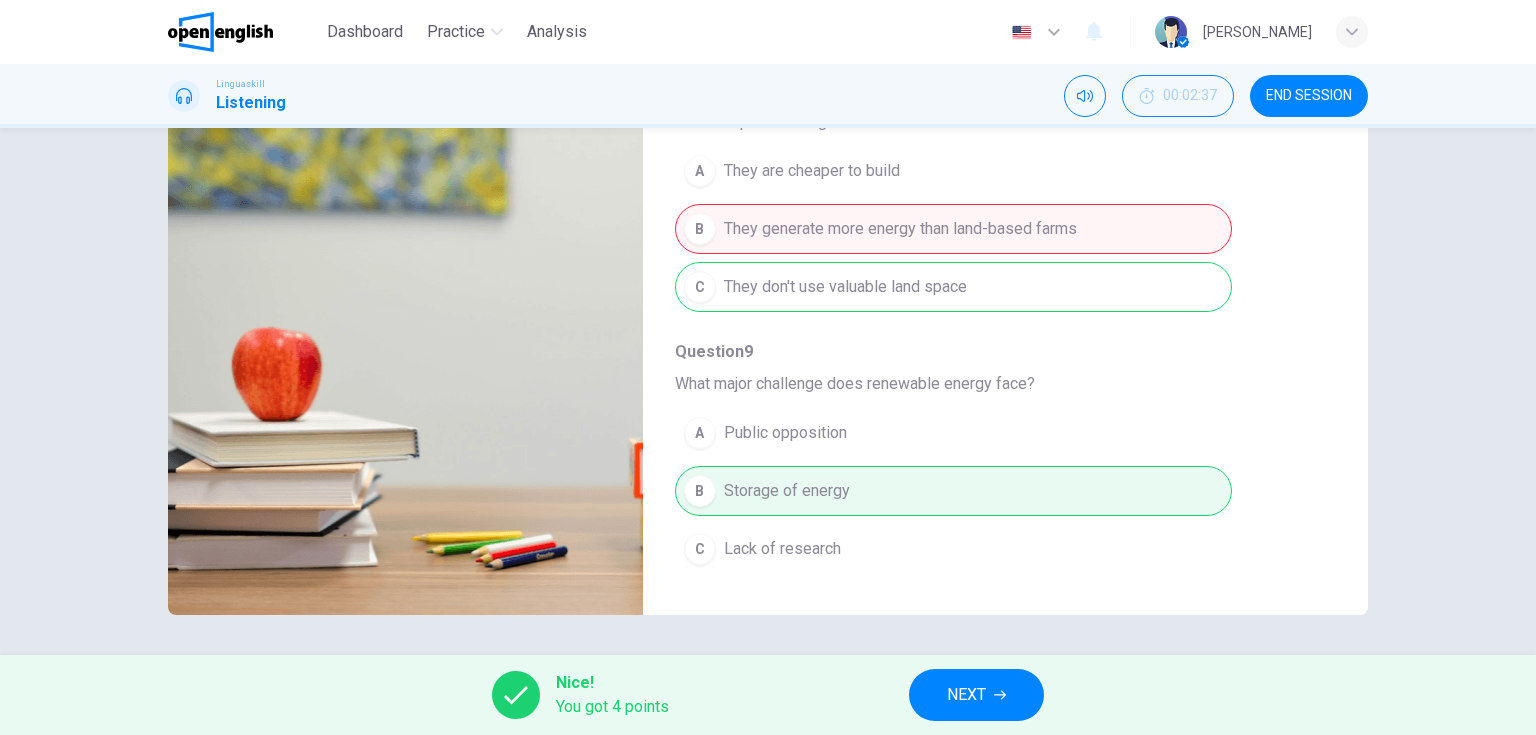 scroll, scrollTop: 480, scrollLeft: 0, axis: vertical 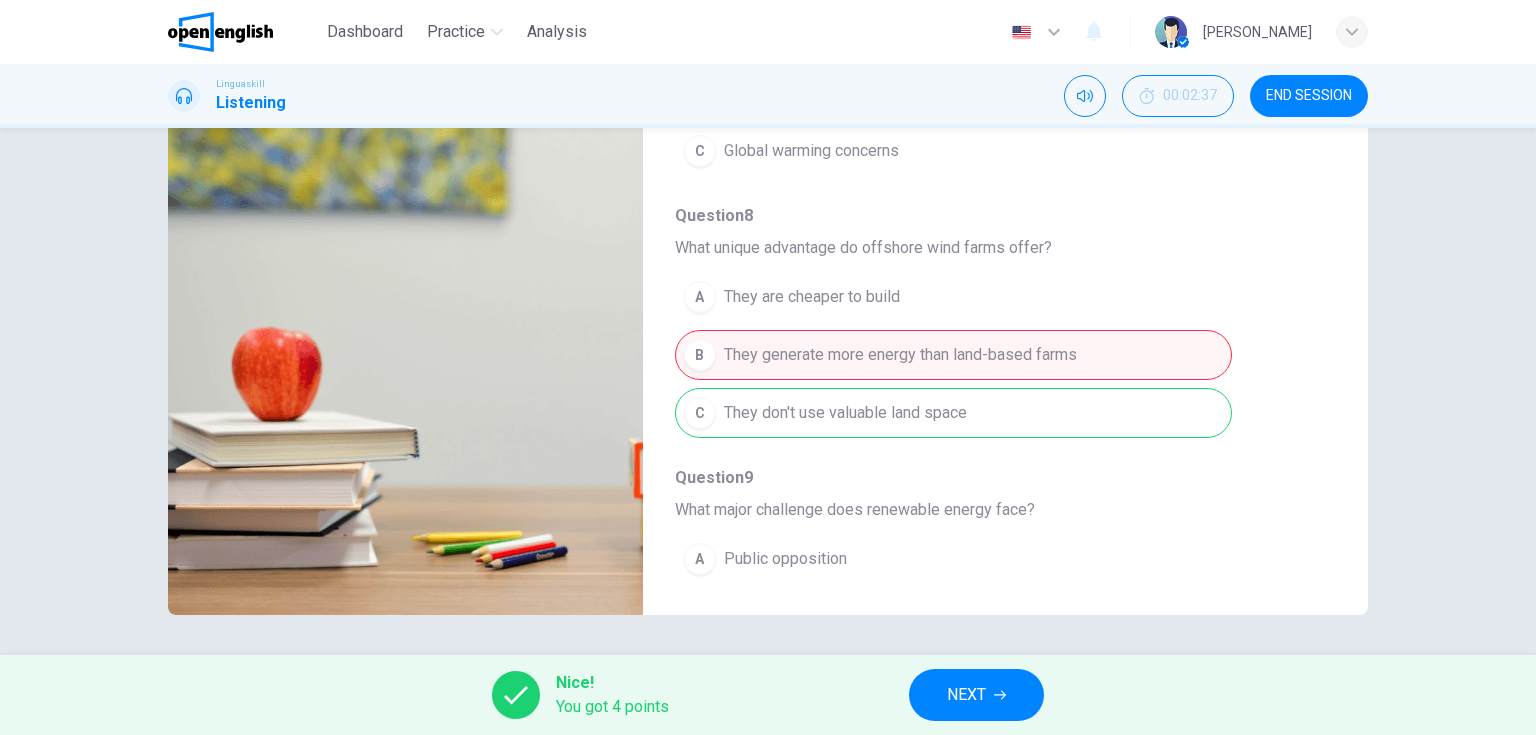 type on "**" 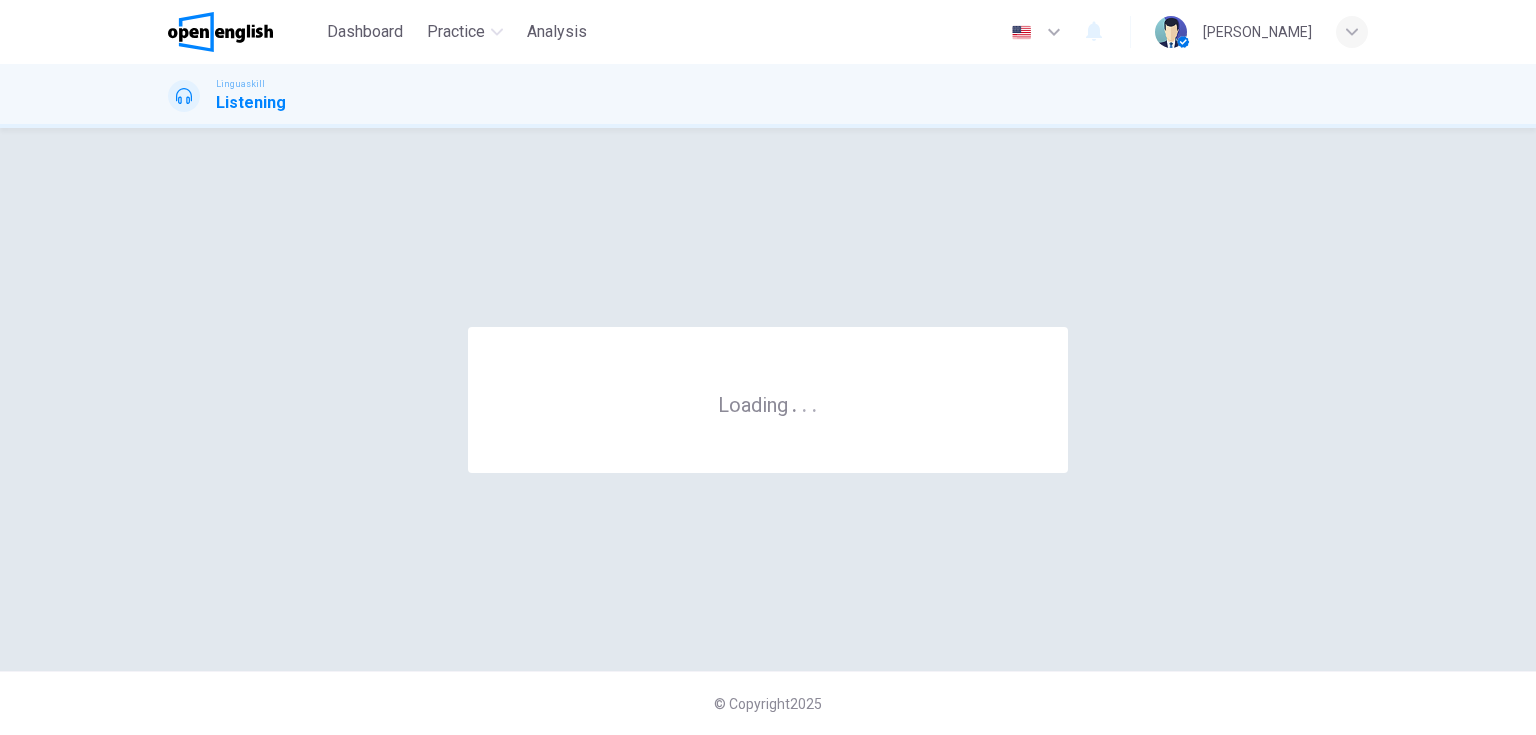 scroll, scrollTop: 0, scrollLeft: 0, axis: both 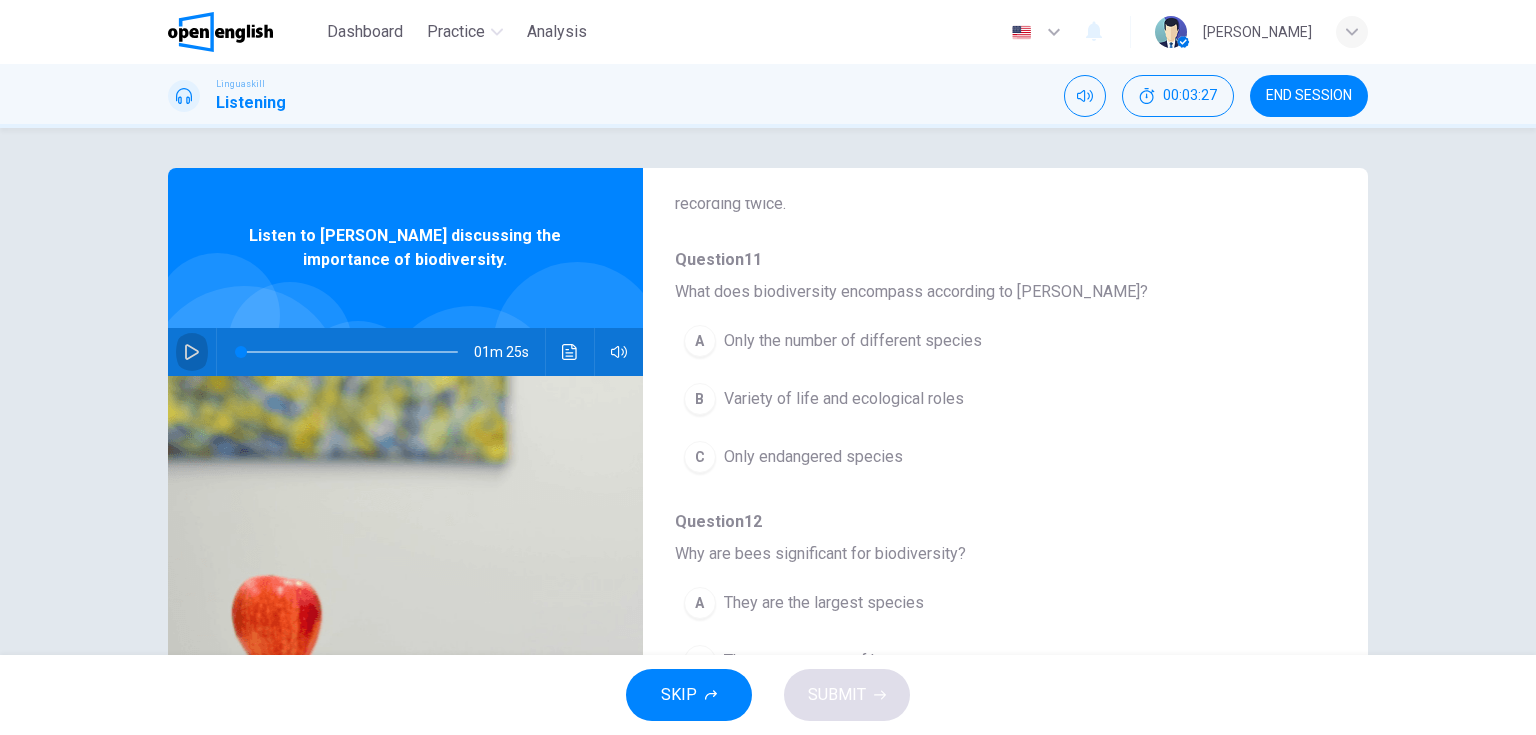 click 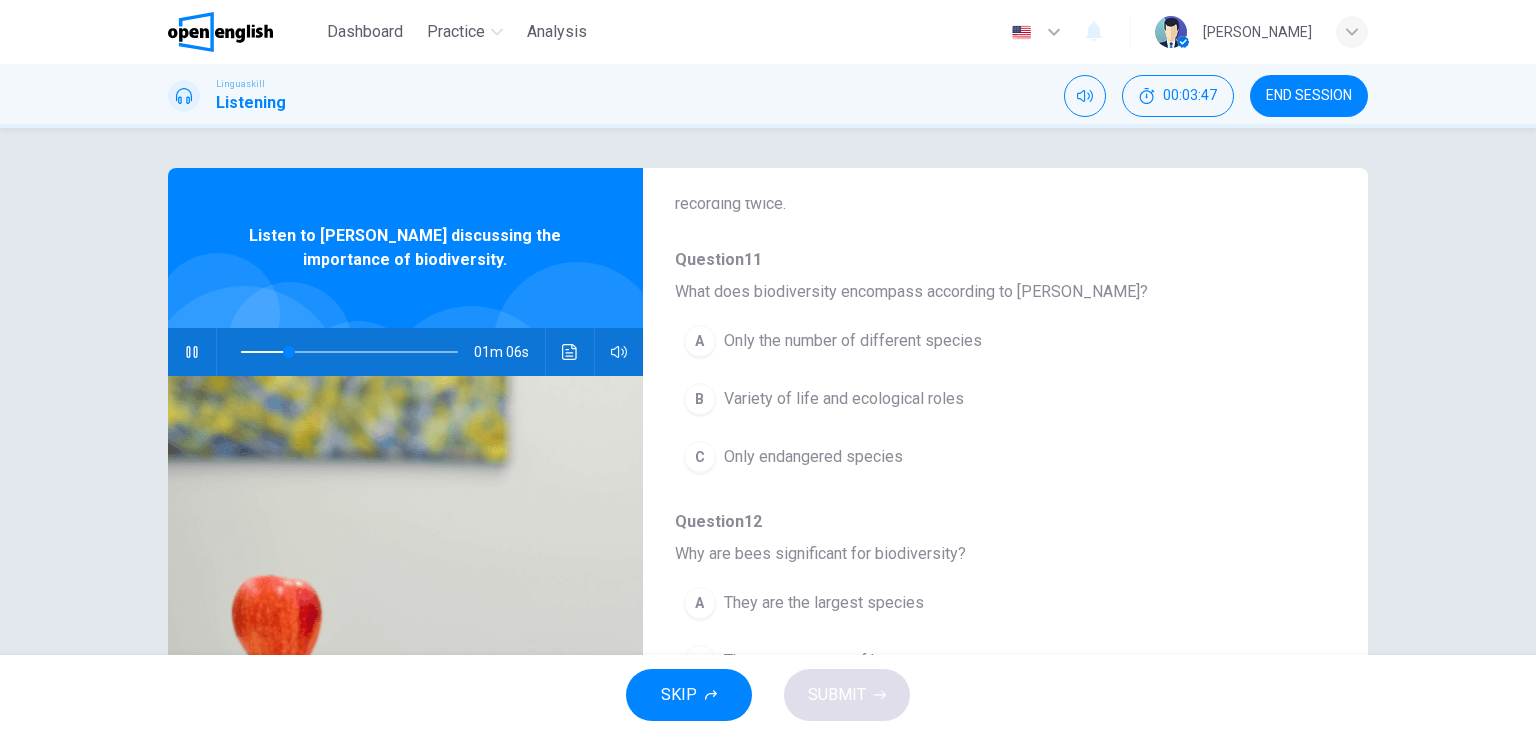 click on "Variety of life and ecological roles" at bounding box center [844, 399] 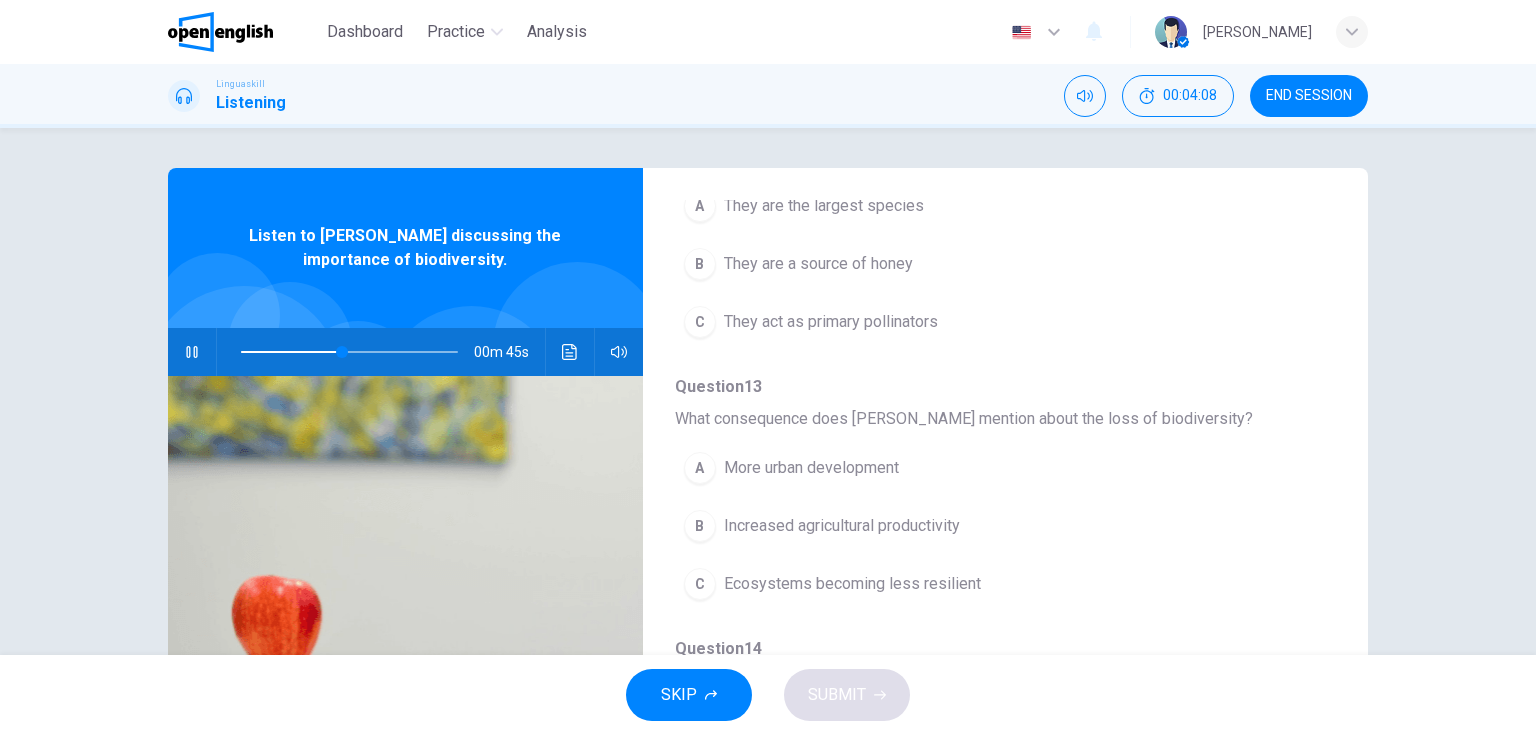 scroll, scrollTop: 560, scrollLeft: 0, axis: vertical 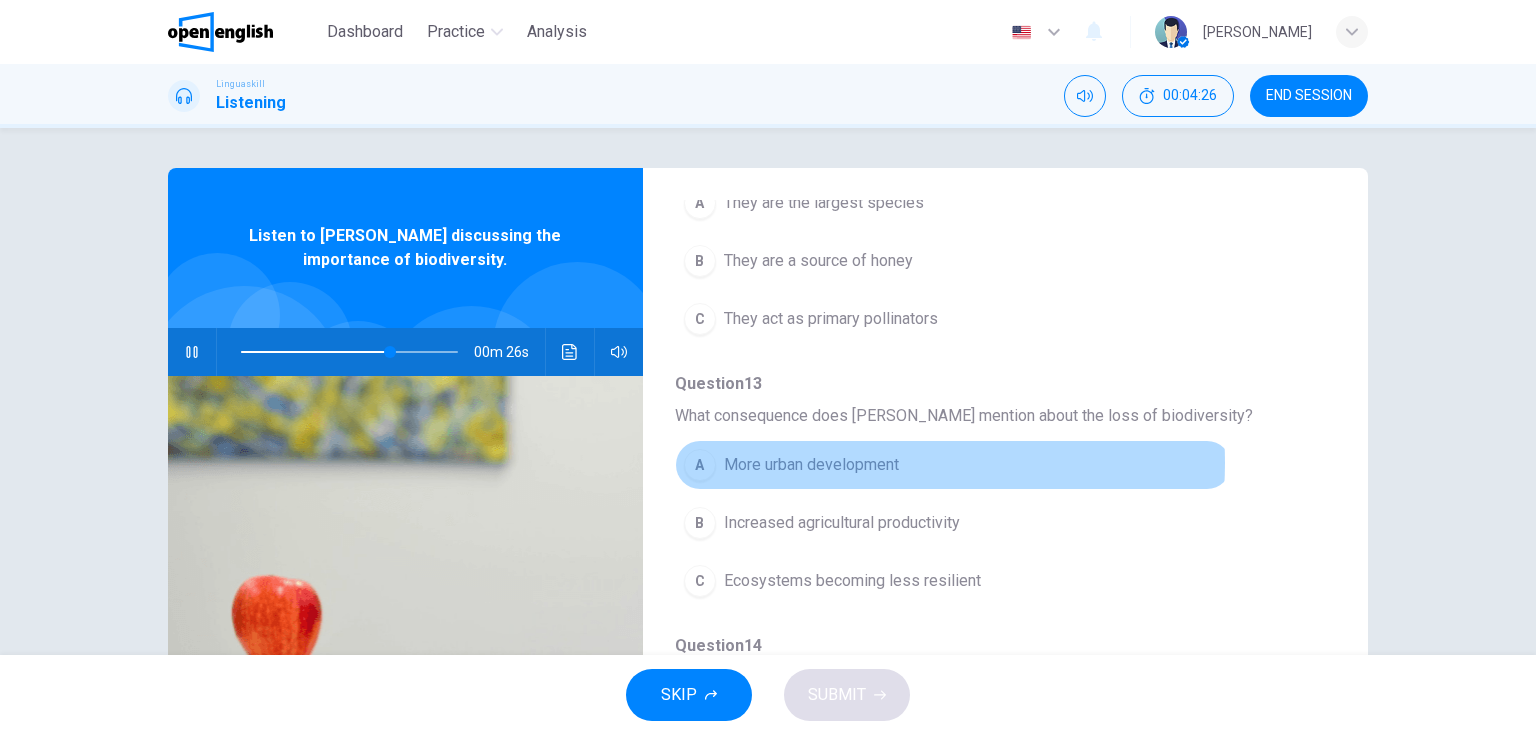 click on "More urban development" at bounding box center (811, 465) 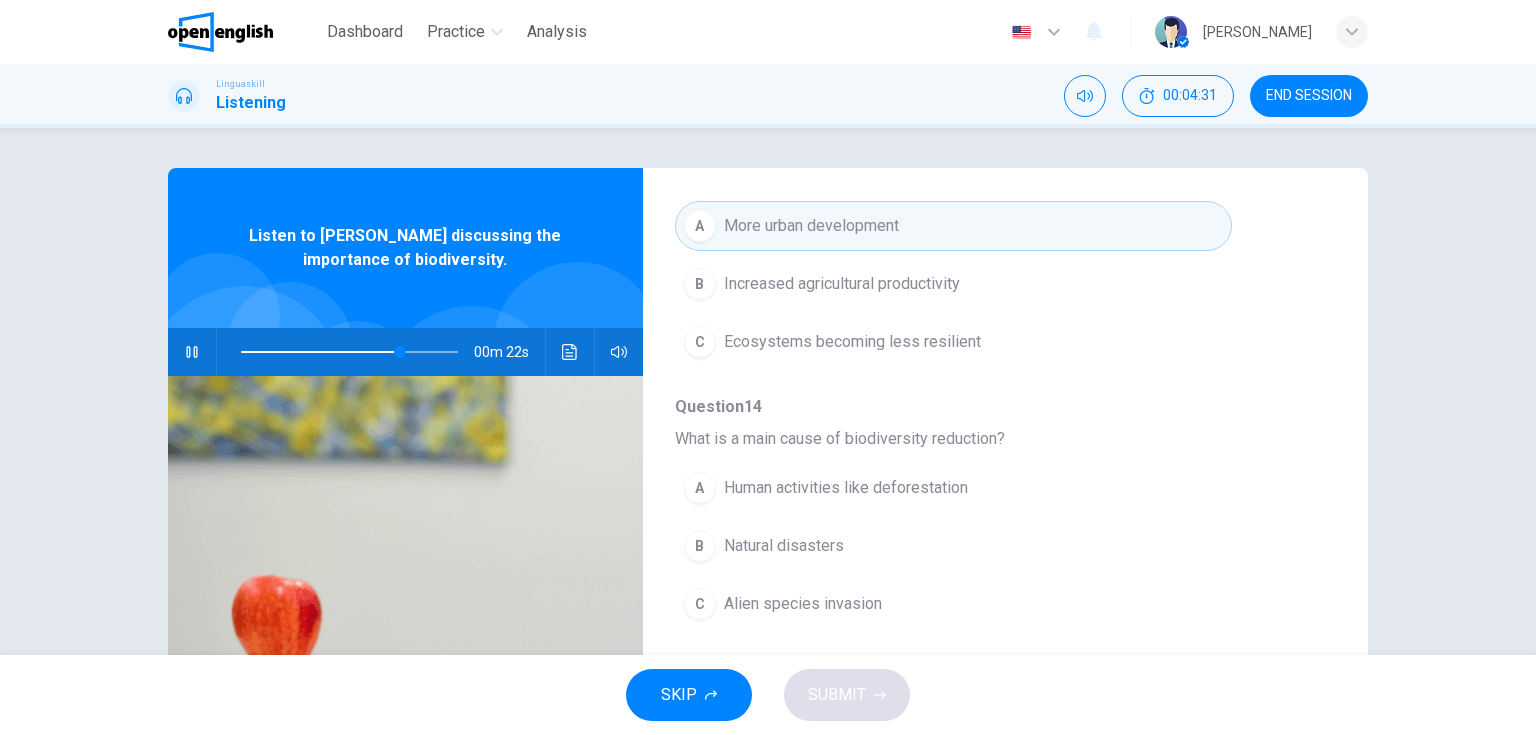 scroll, scrollTop: 800, scrollLeft: 0, axis: vertical 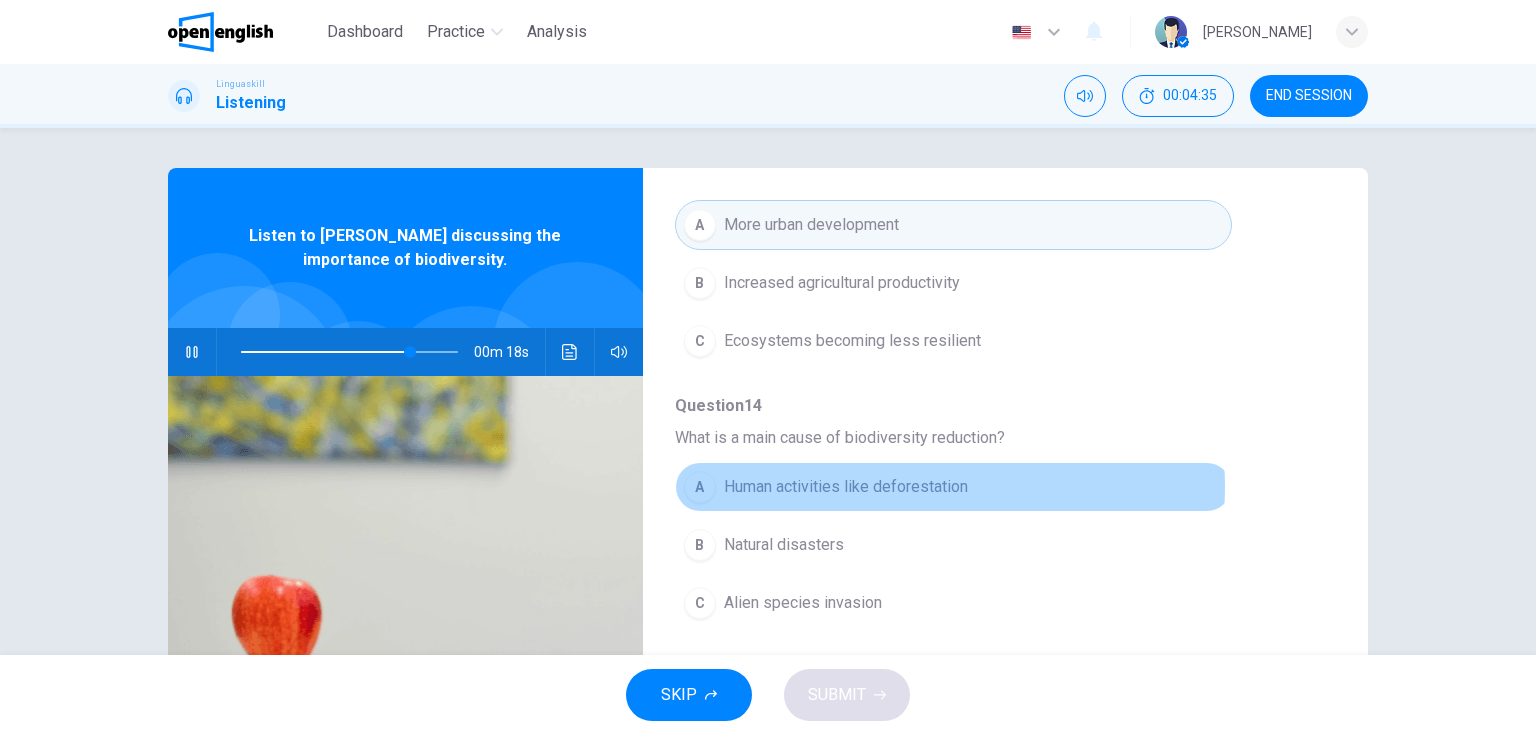click on "Human activities like deforestation" at bounding box center [846, 487] 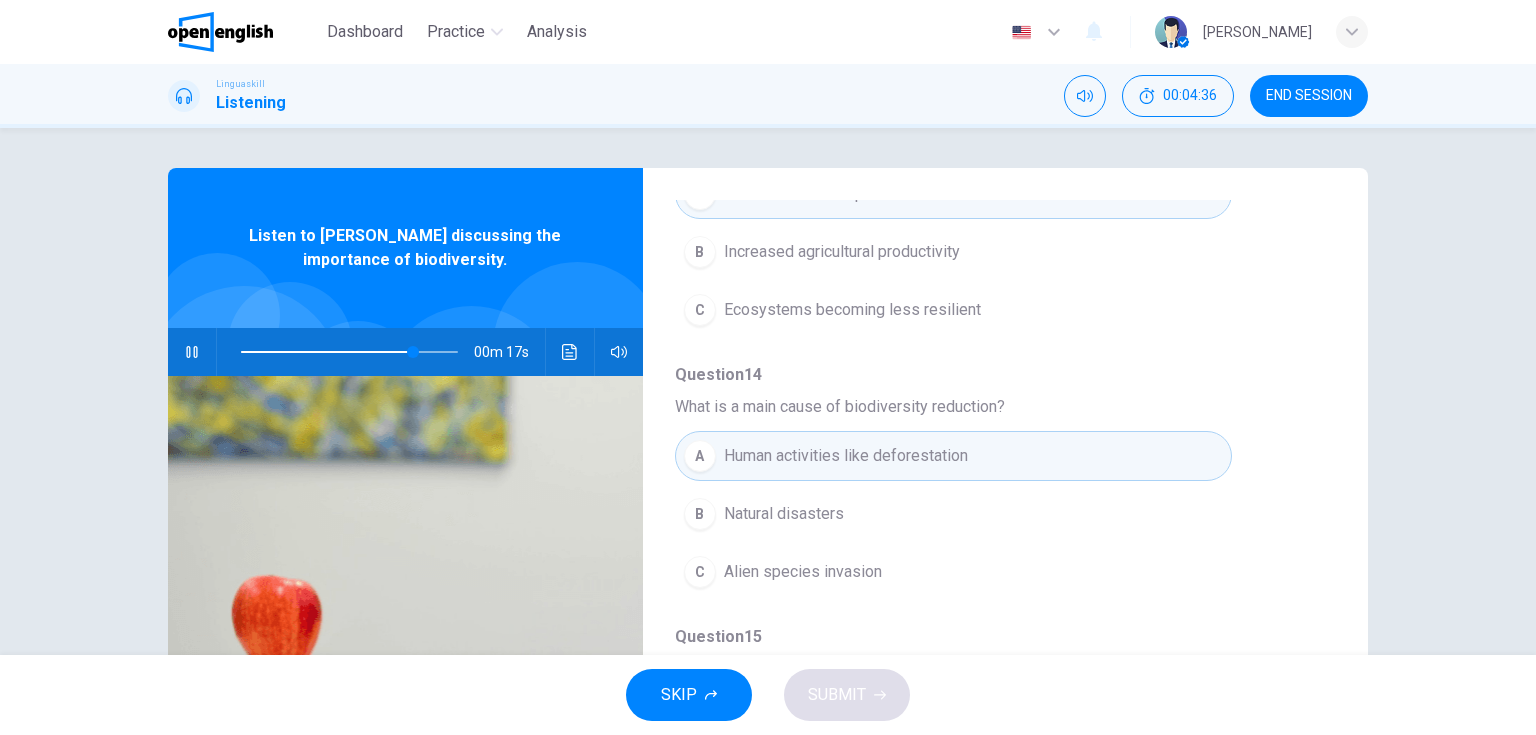 scroll, scrollTop: 856, scrollLeft: 0, axis: vertical 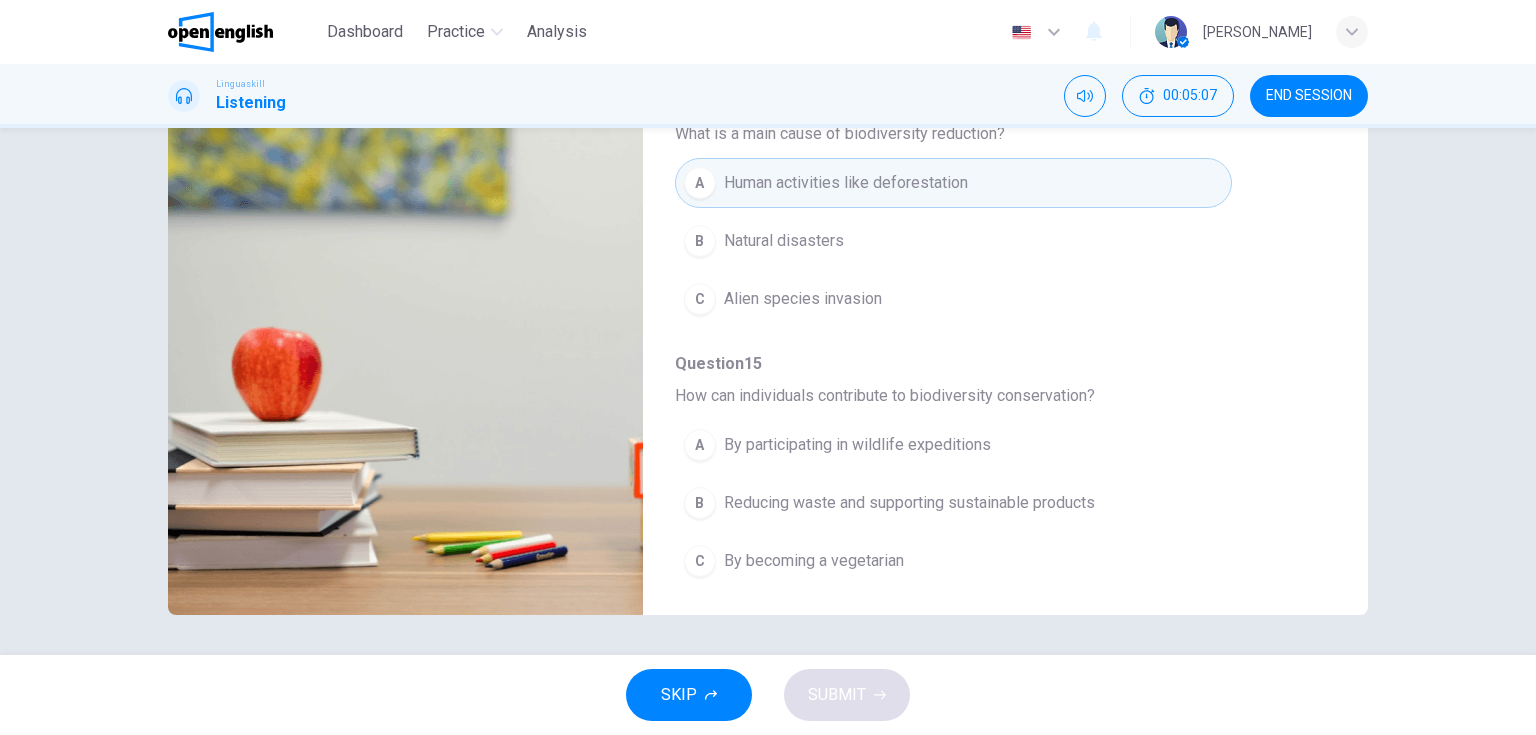 click on "Reducing waste and supporting sustainable products" at bounding box center [909, 503] 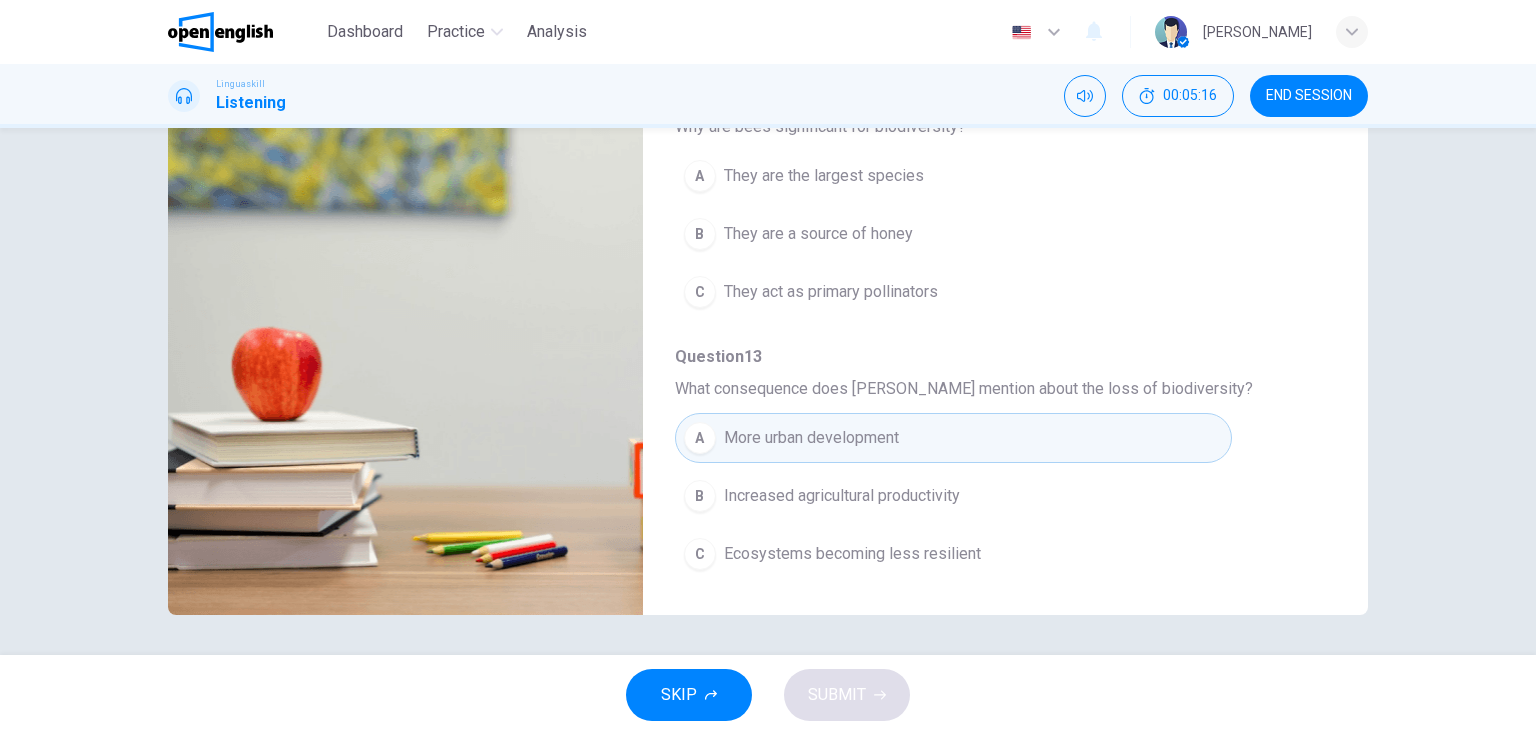 scroll, scrollTop: 376, scrollLeft: 0, axis: vertical 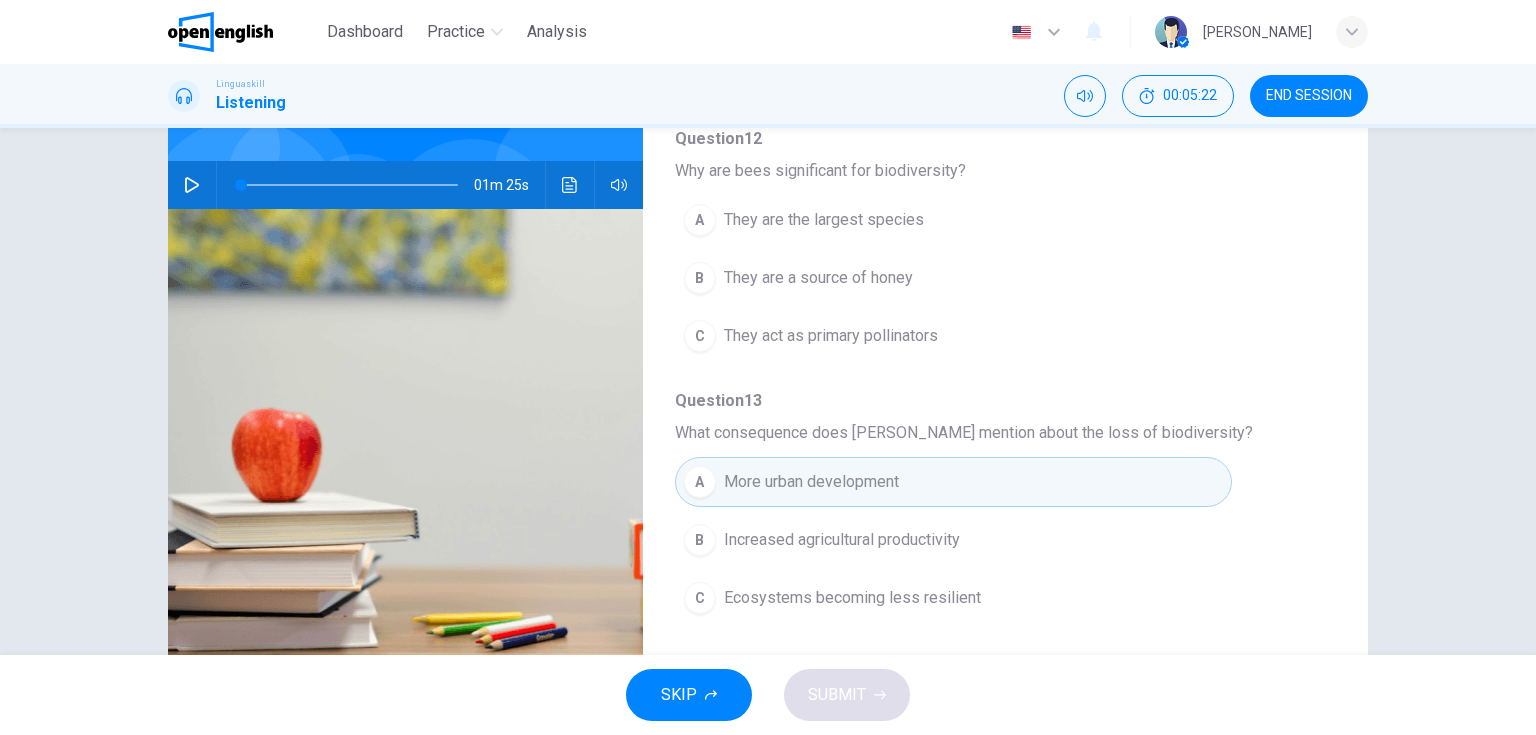 click 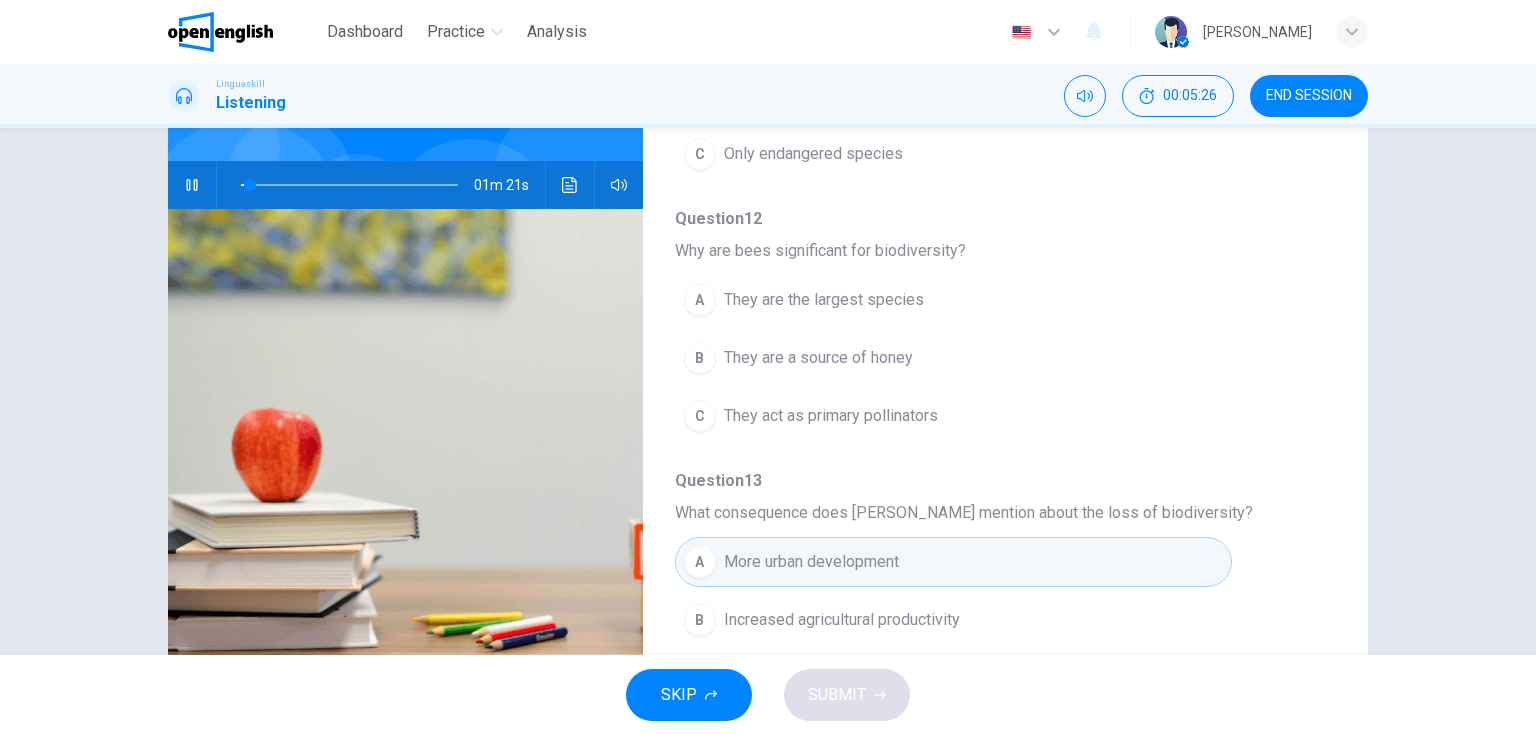 scroll, scrollTop: 216, scrollLeft: 0, axis: vertical 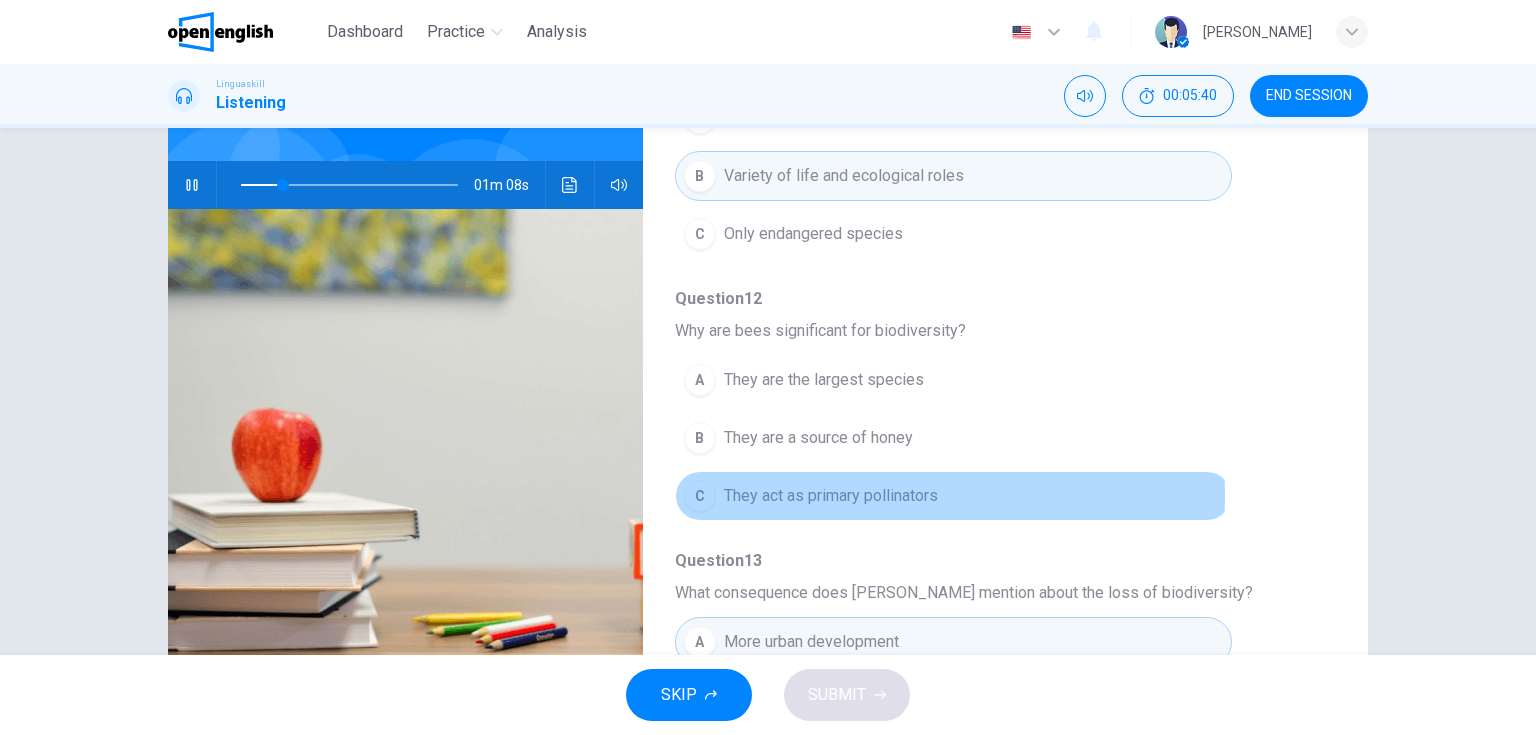 click on "They act as primary pollinators" at bounding box center [831, 496] 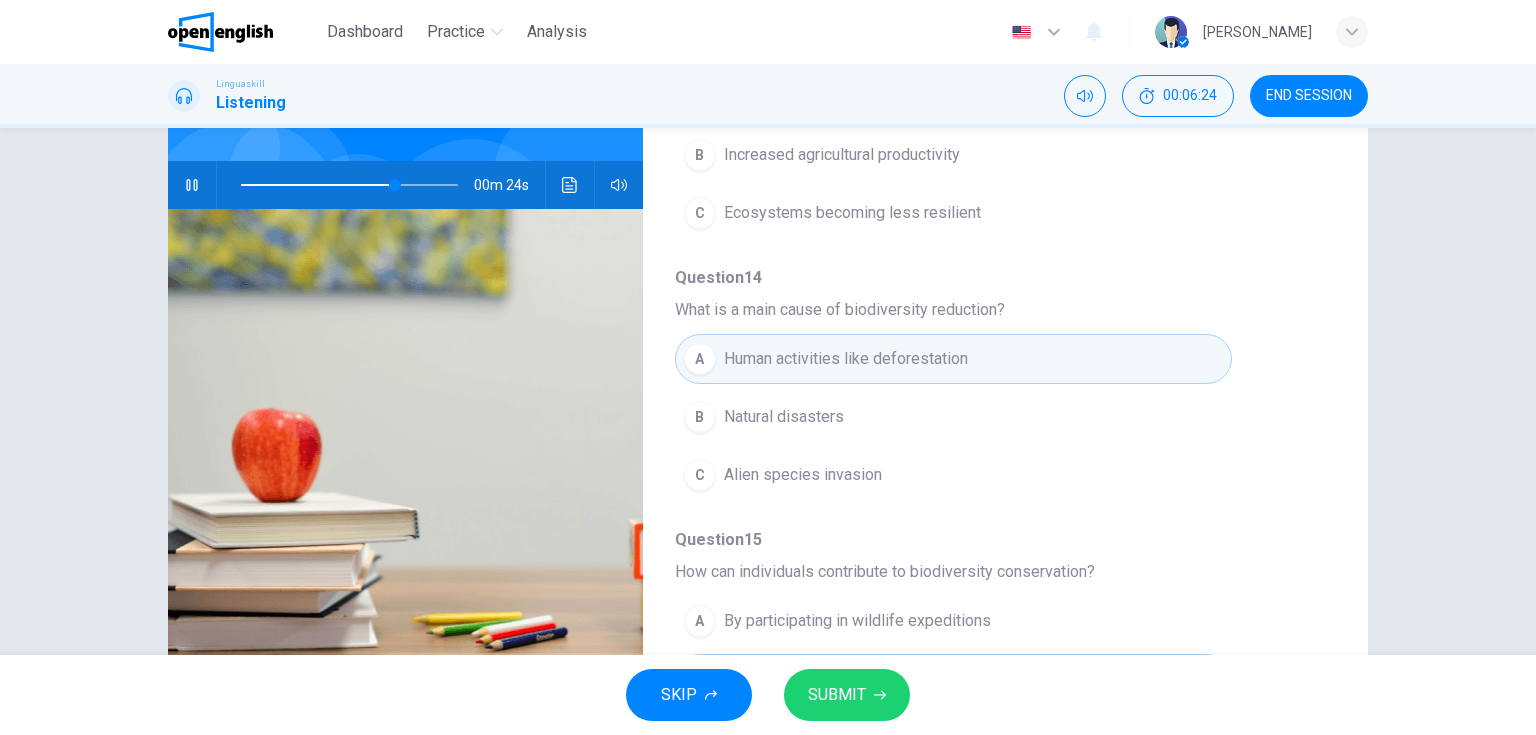 scroll, scrollTop: 856, scrollLeft: 0, axis: vertical 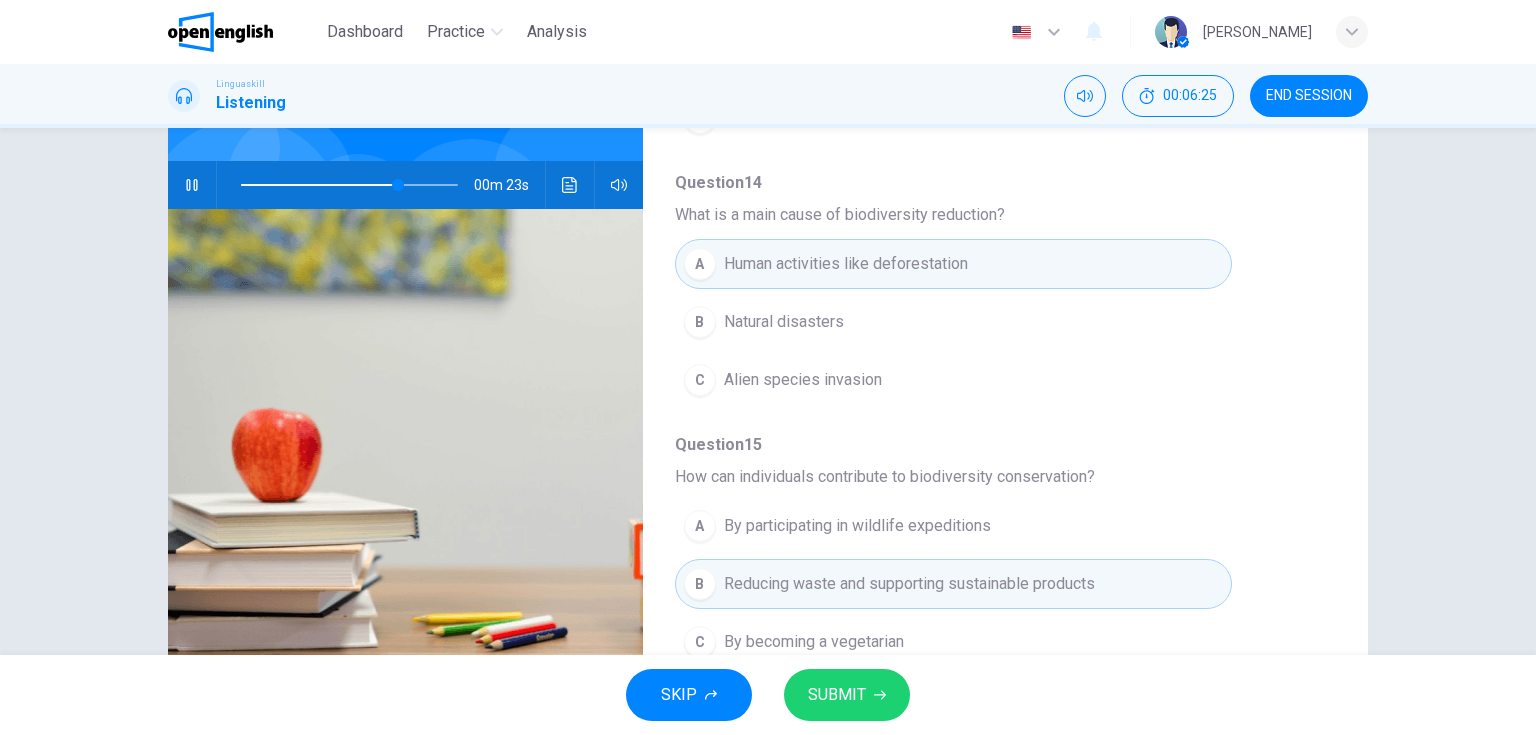 click on "SUBMIT" at bounding box center (847, 695) 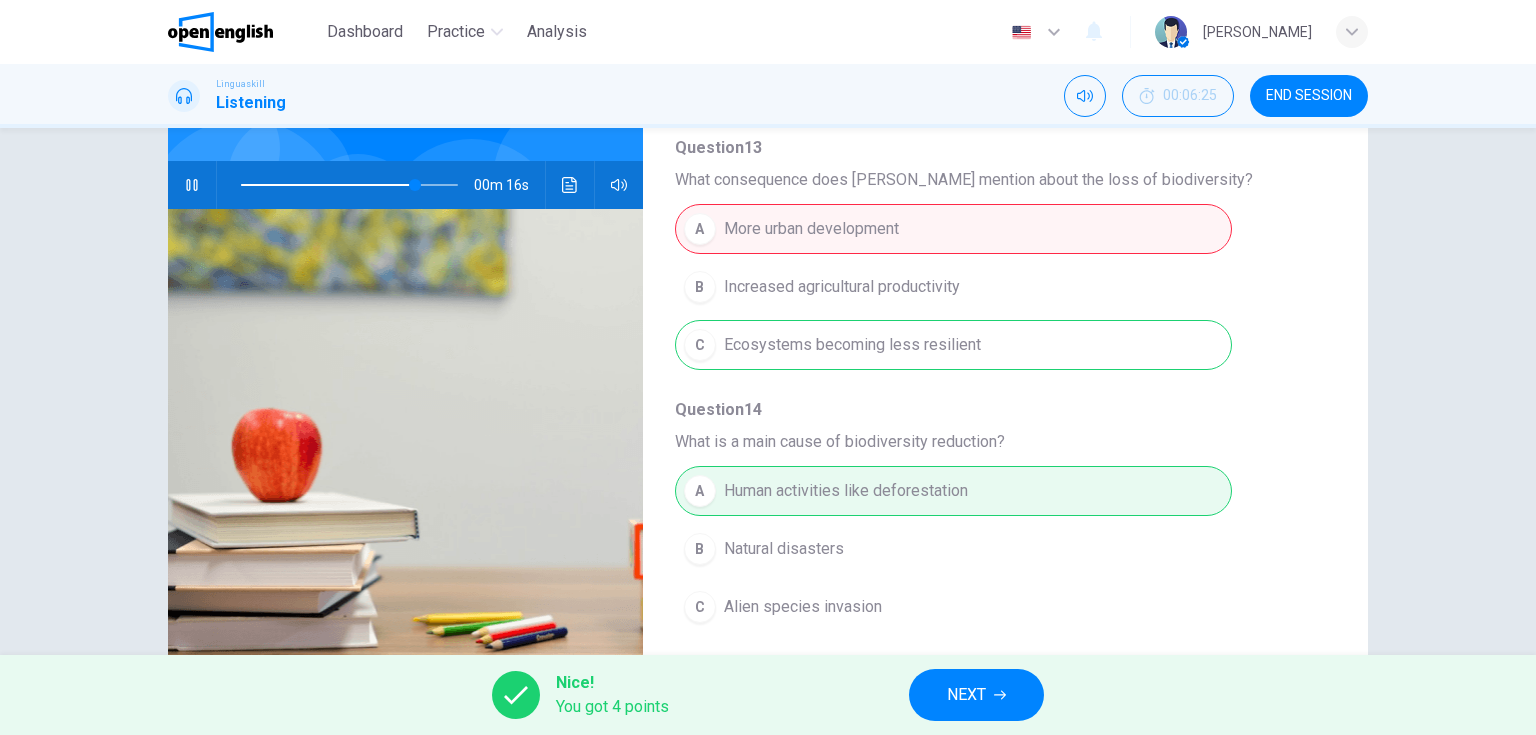 scroll, scrollTop: 856, scrollLeft: 0, axis: vertical 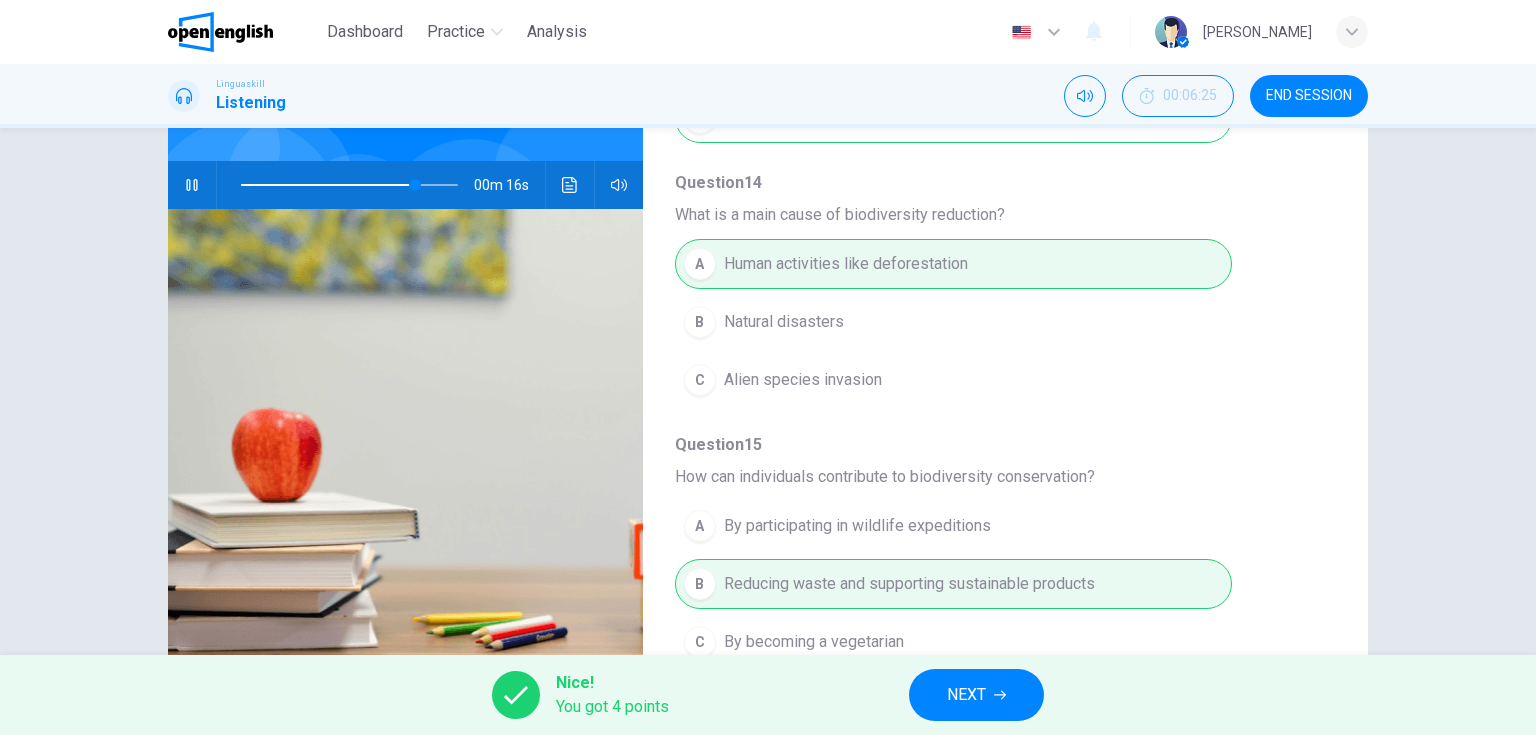 type on "**" 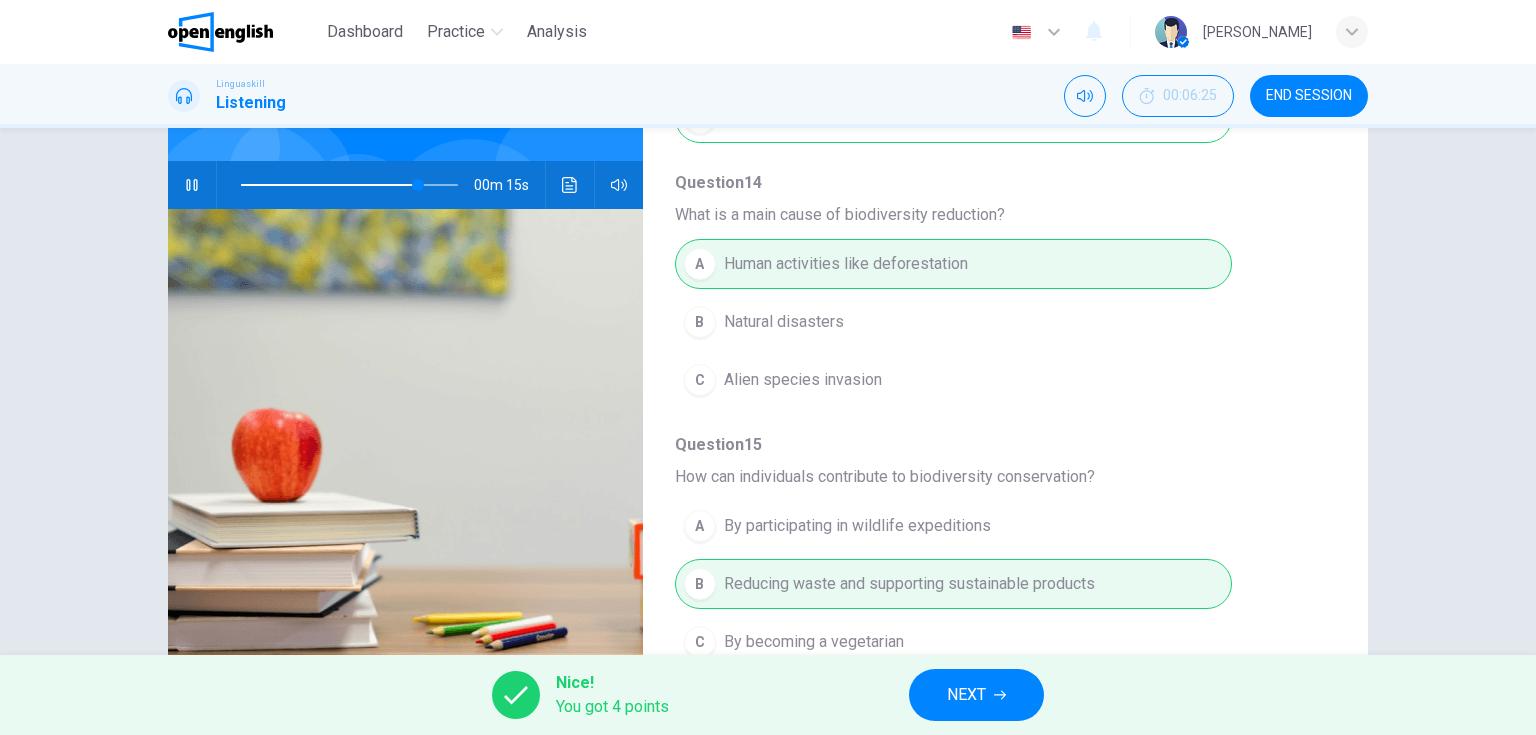 click on "NEXT" at bounding box center (976, 695) 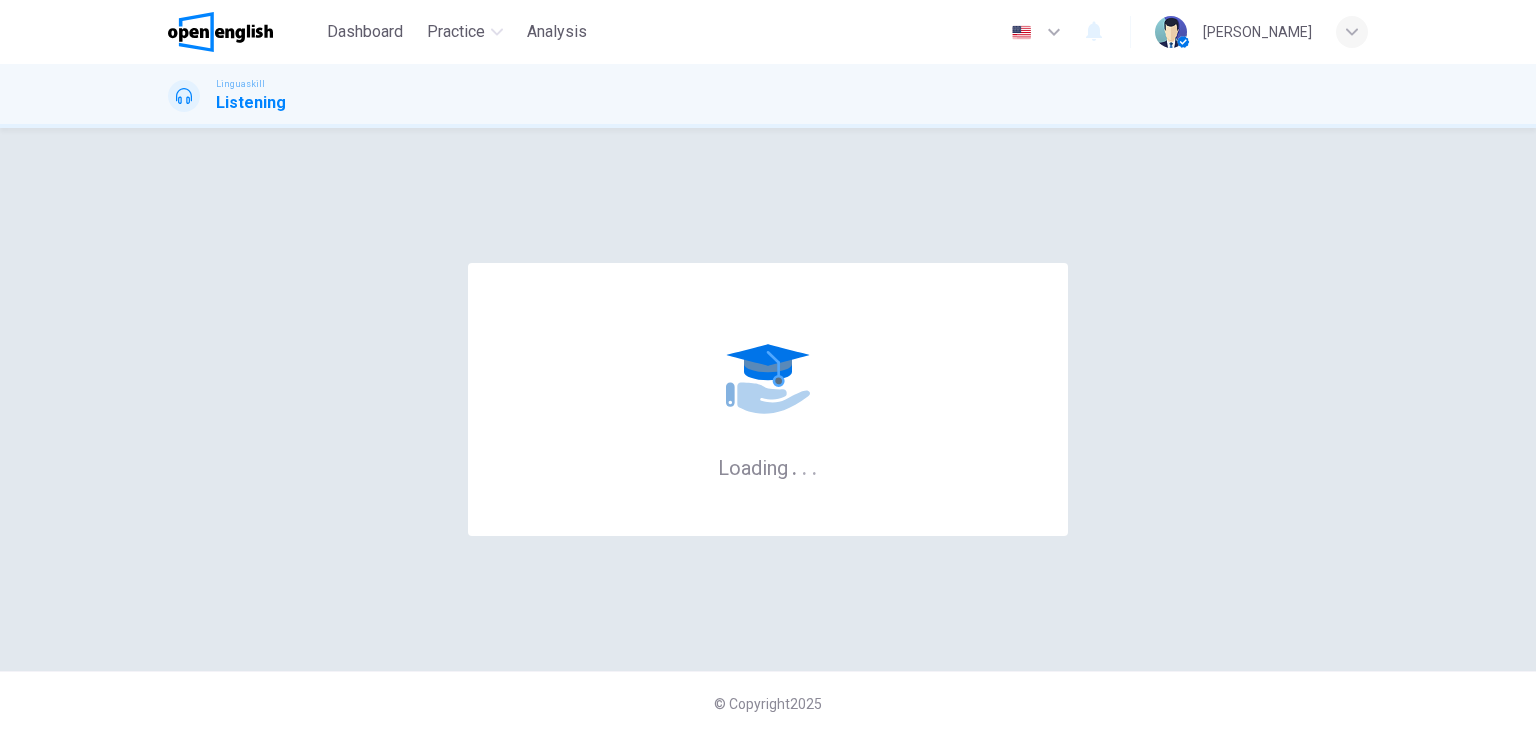 scroll, scrollTop: 0, scrollLeft: 0, axis: both 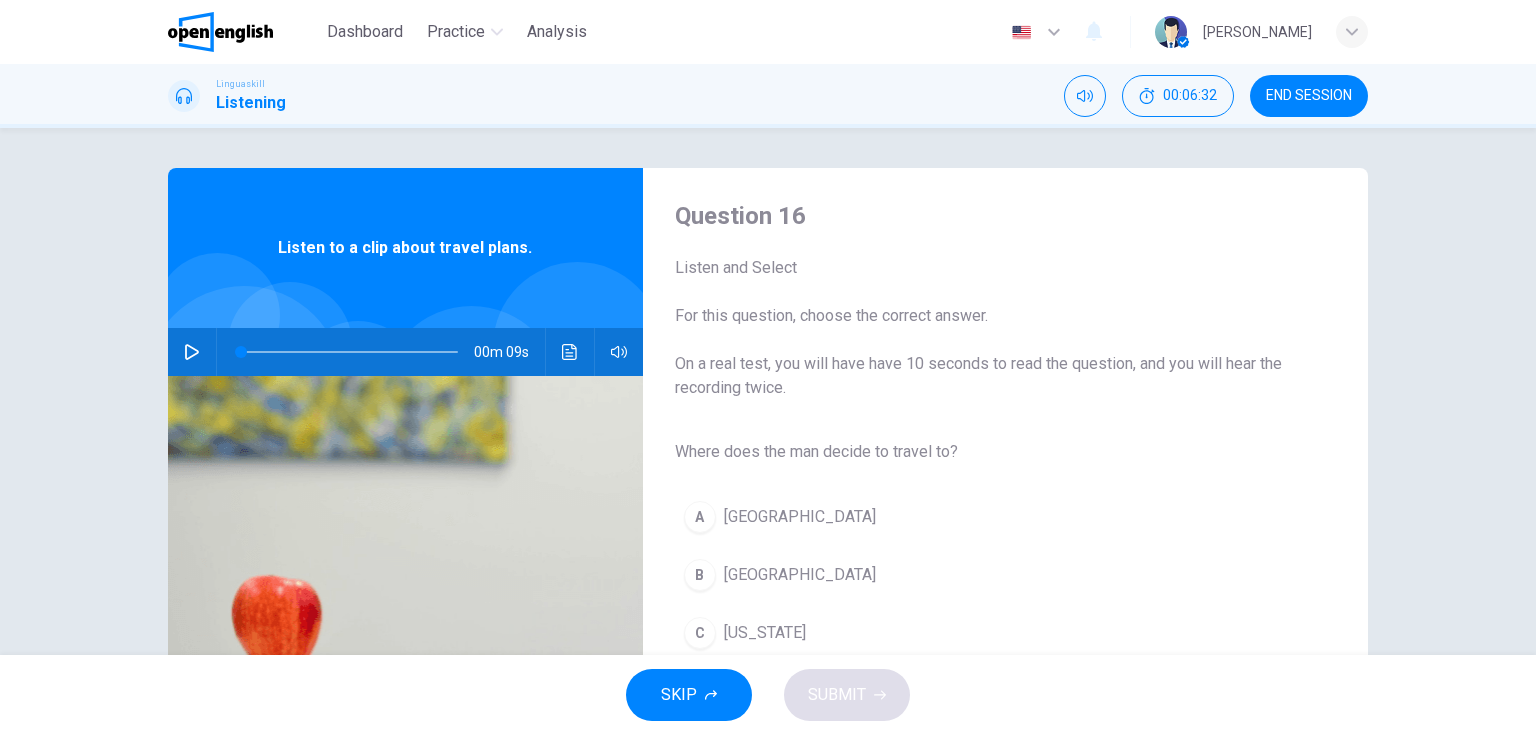 click 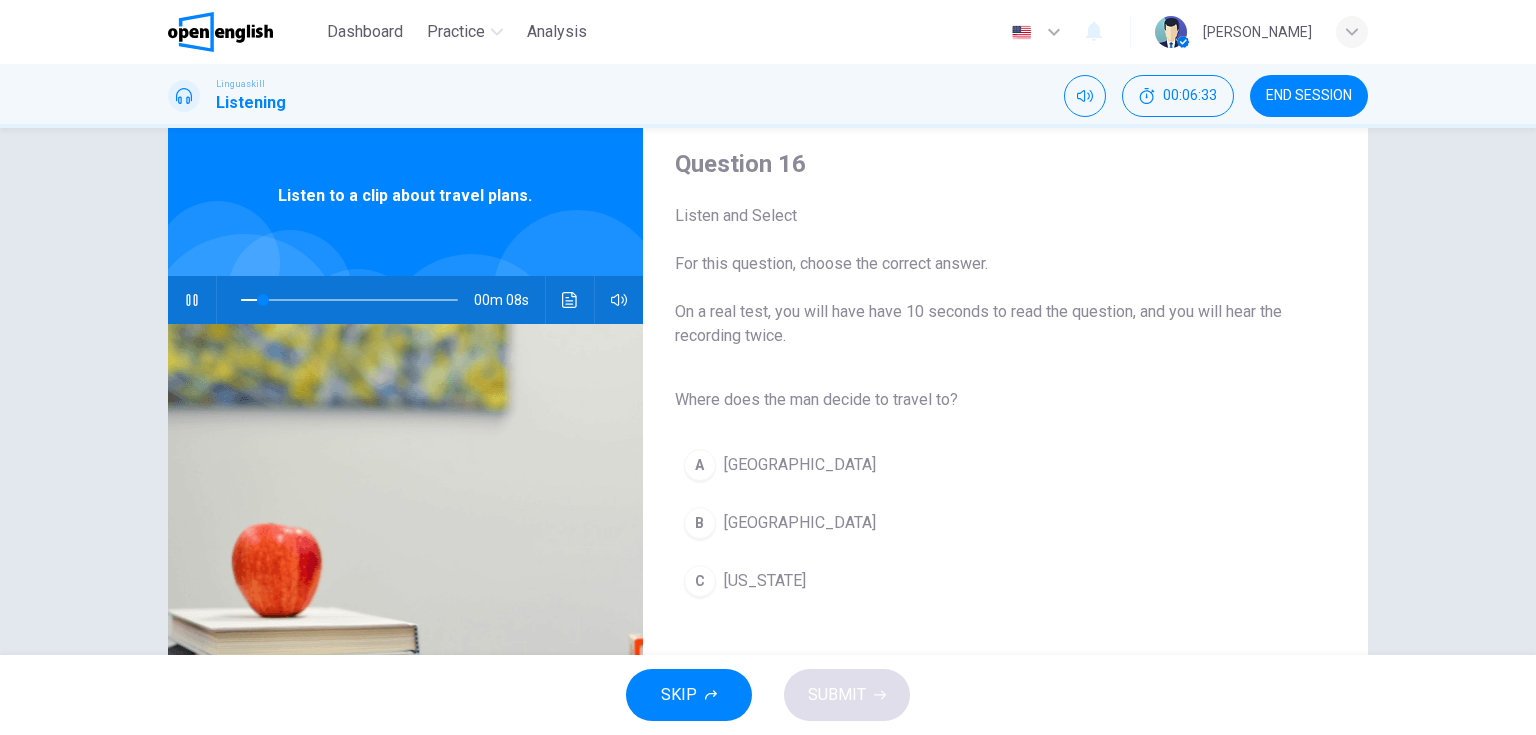 scroll, scrollTop: 80, scrollLeft: 0, axis: vertical 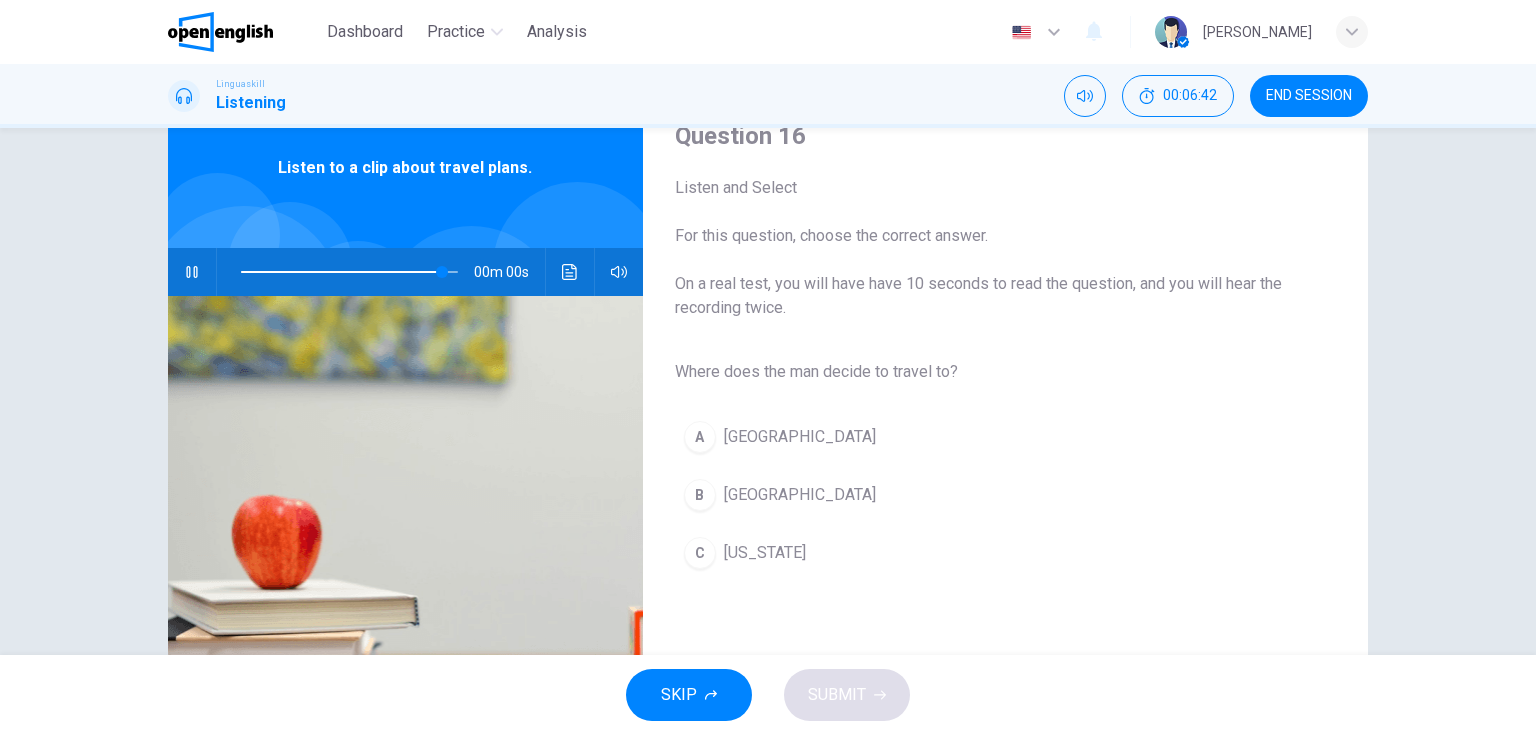type on "*" 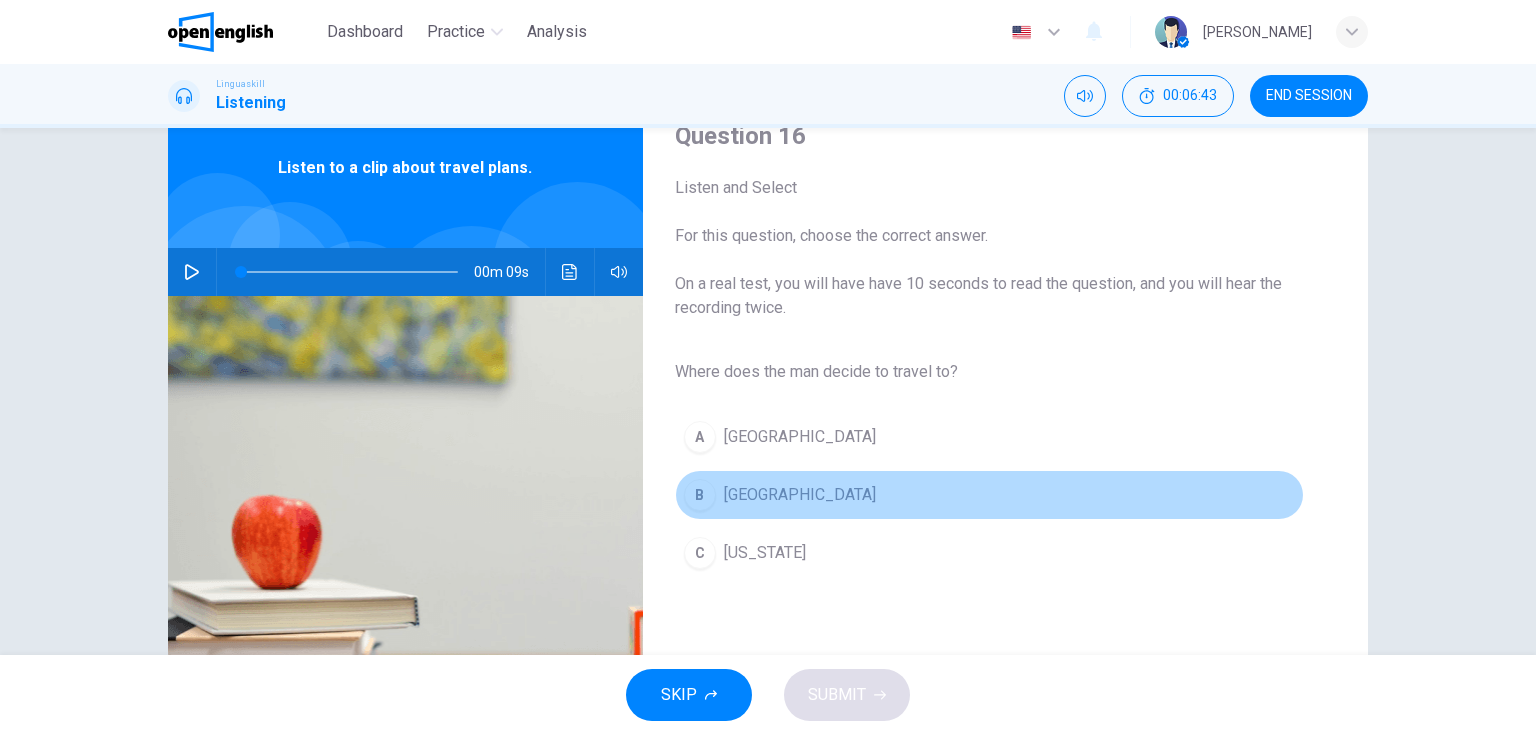 click on "[GEOGRAPHIC_DATA]" at bounding box center (800, 495) 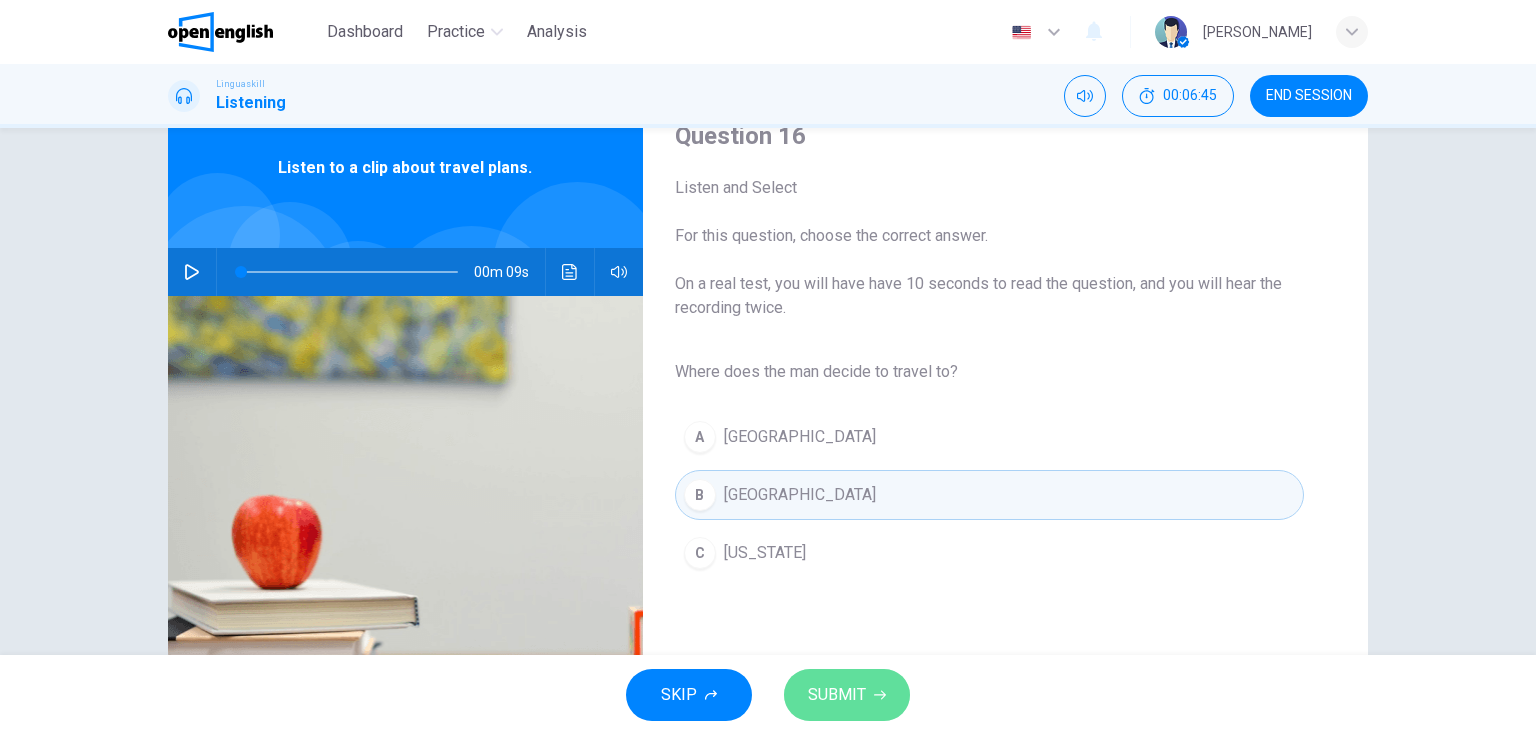 click on "SUBMIT" at bounding box center [837, 695] 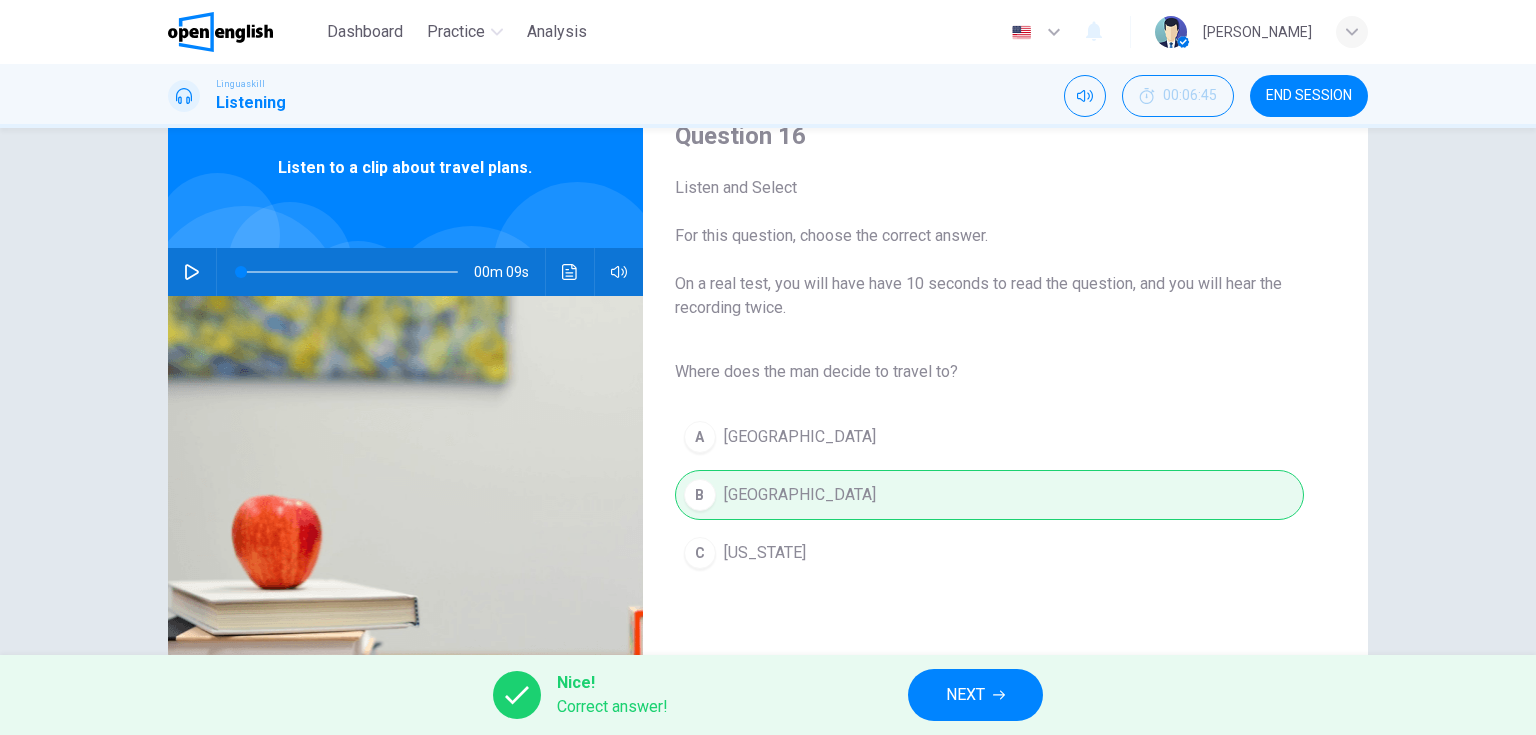 click on "NEXT" at bounding box center (975, 695) 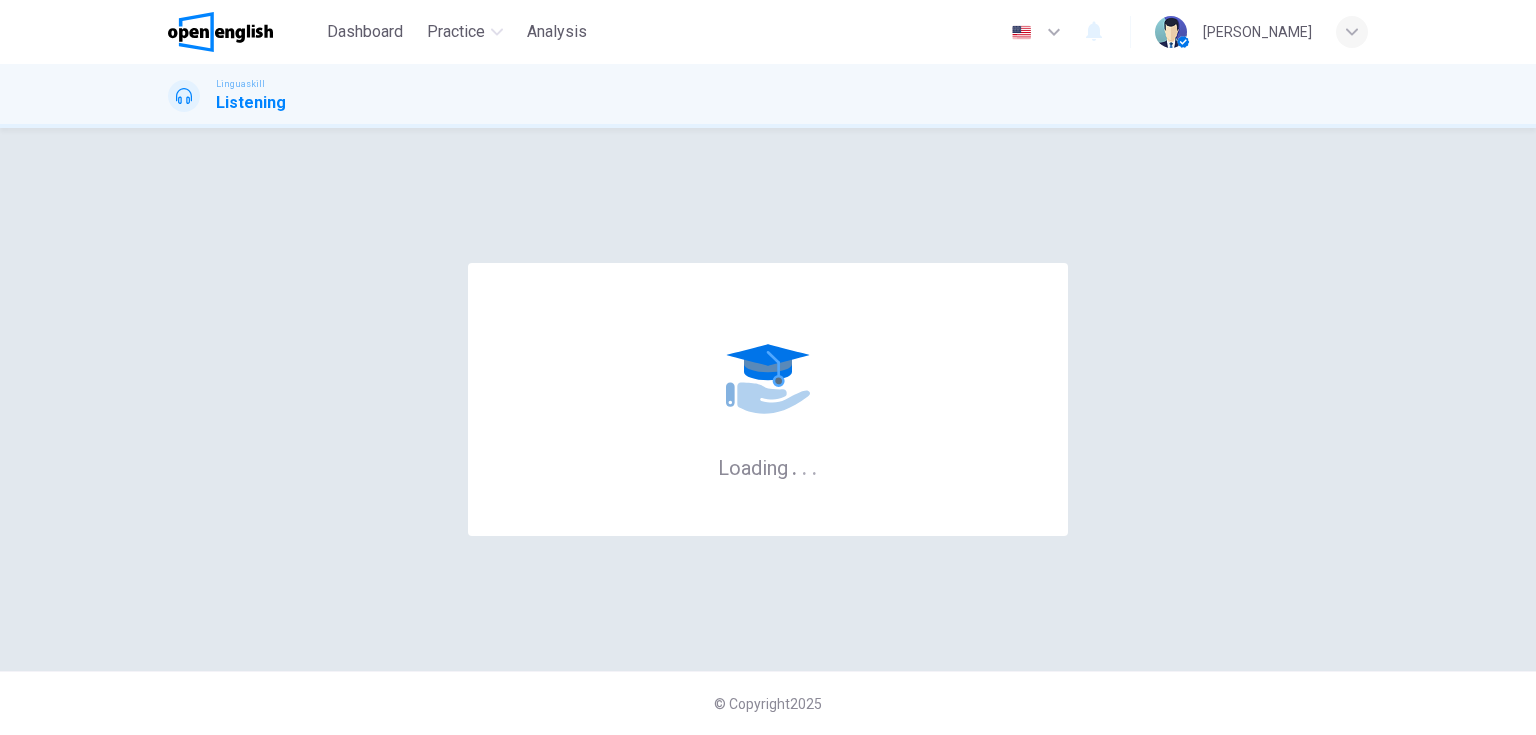 scroll, scrollTop: 0, scrollLeft: 0, axis: both 